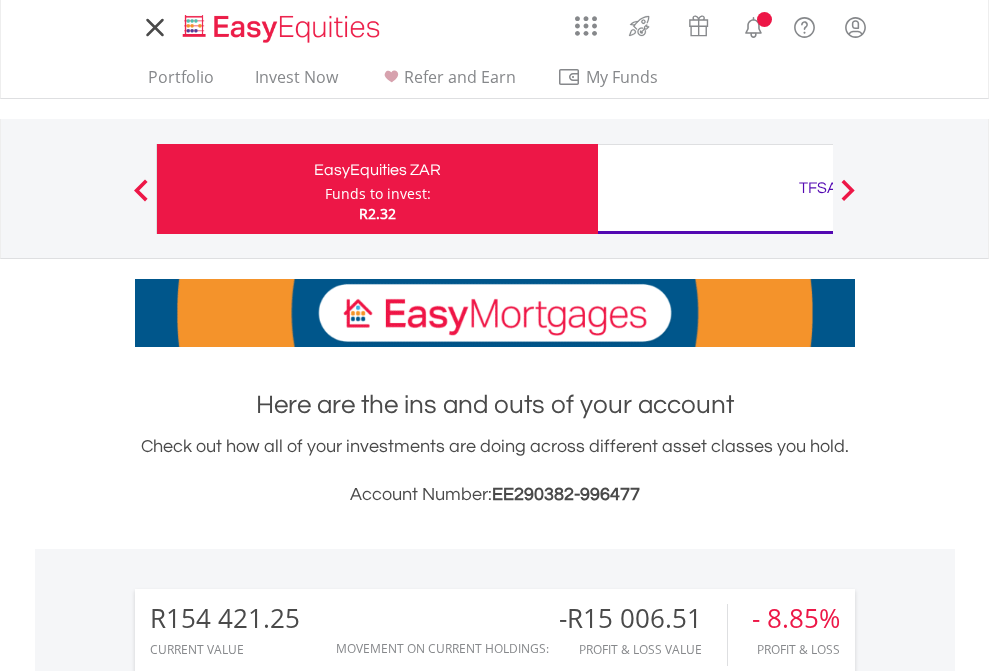 scroll, scrollTop: 0, scrollLeft: 0, axis: both 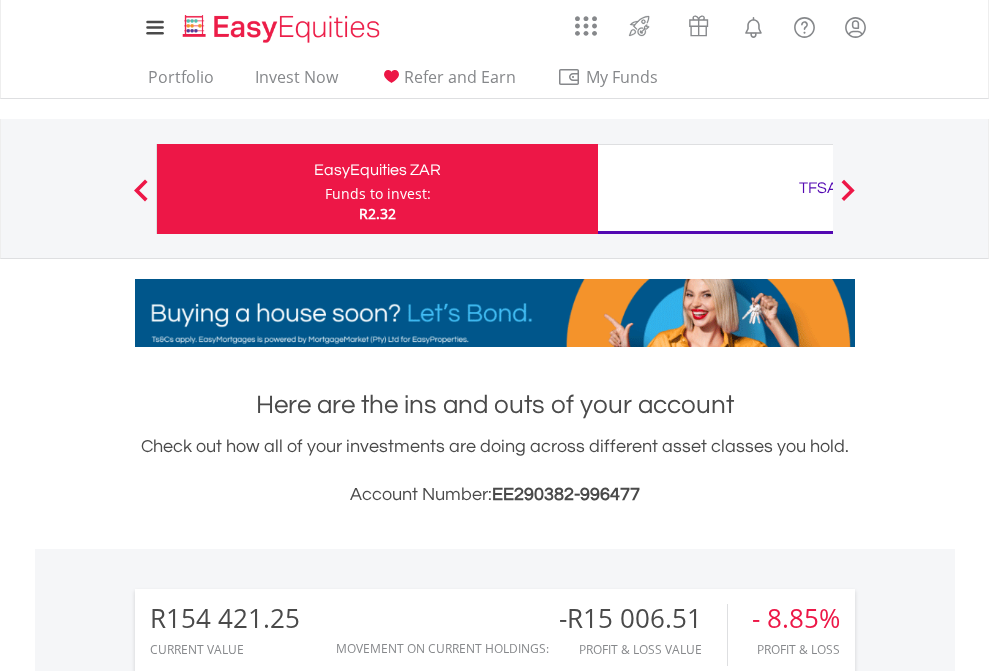 click on "Funds to invest:" at bounding box center [378, 194] 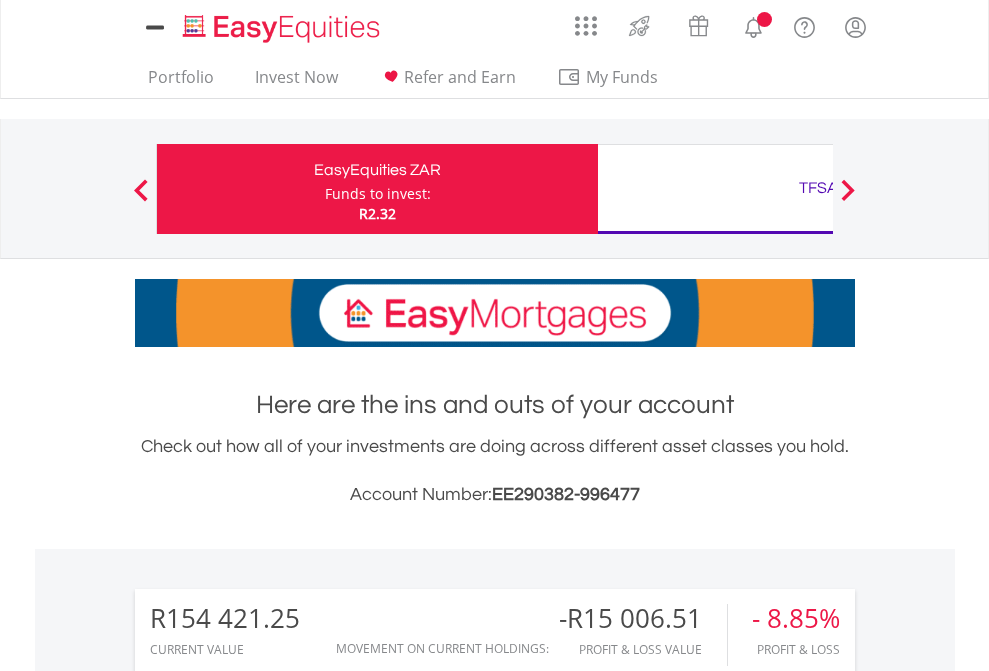 scroll, scrollTop: 0, scrollLeft: 0, axis: both 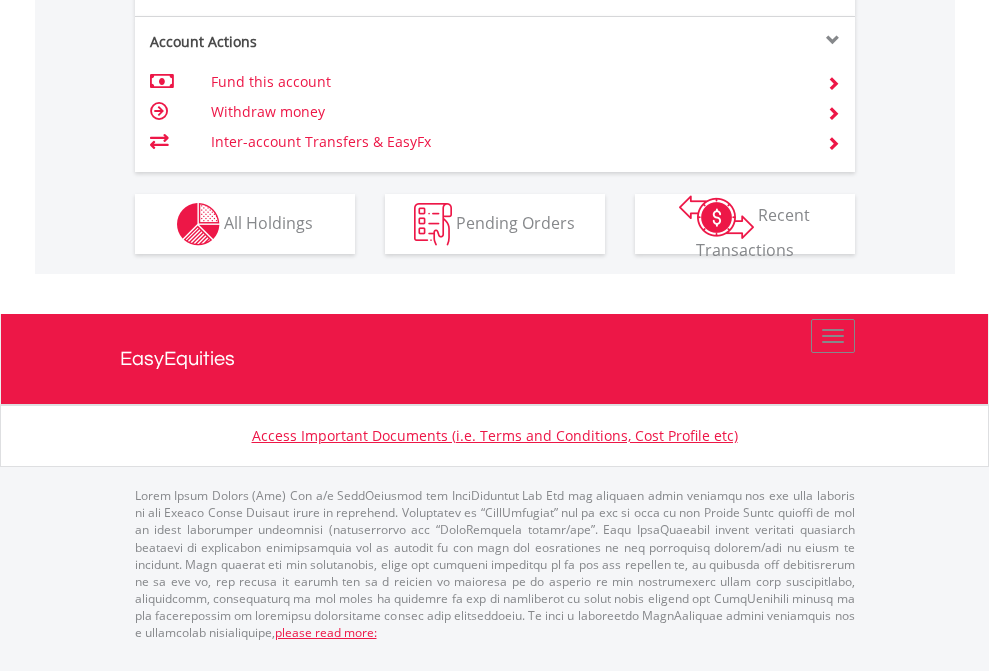 click on "Investment types" at bounding box center (706, -337) 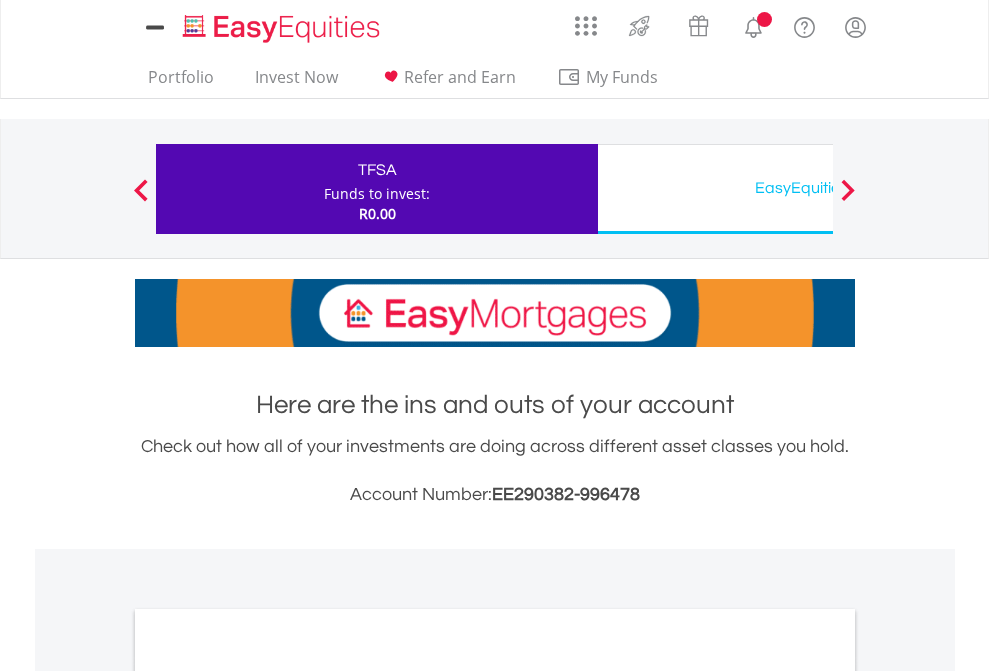 scroll, scrollTop: 0, scrollLeft: 0, axis: both 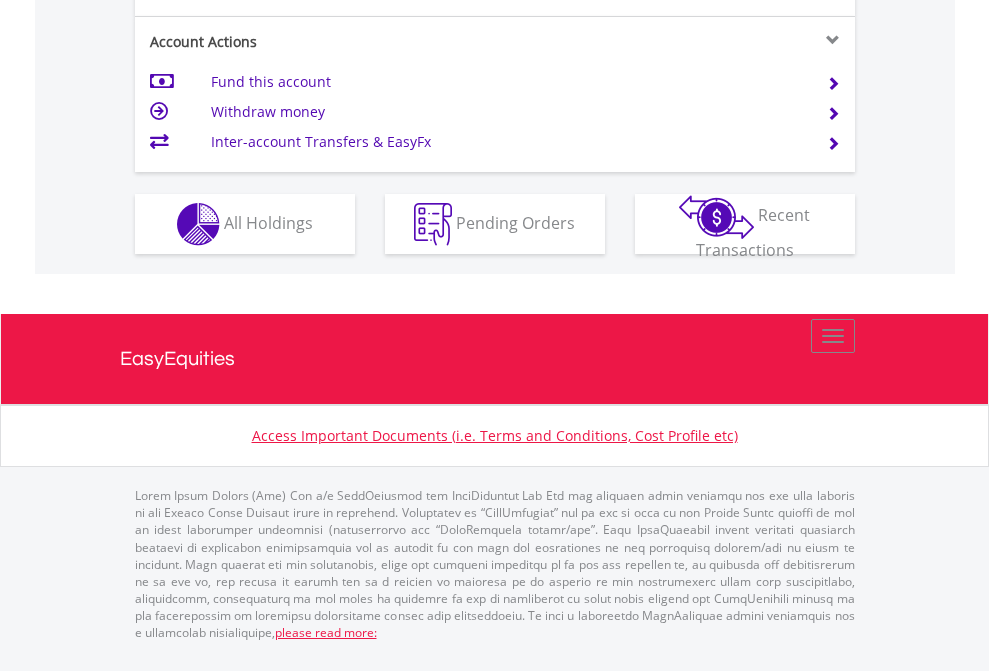 click on "Investment types" at bounding box center [706, -337] 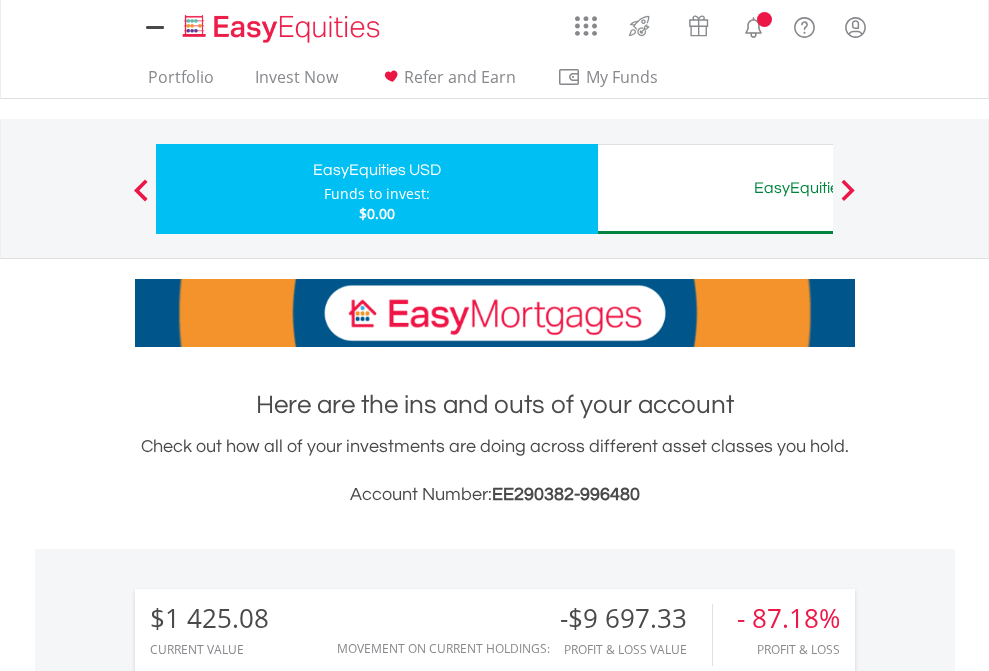 scroll, scrollTop: 0, scrollLeft: 0, axis: both 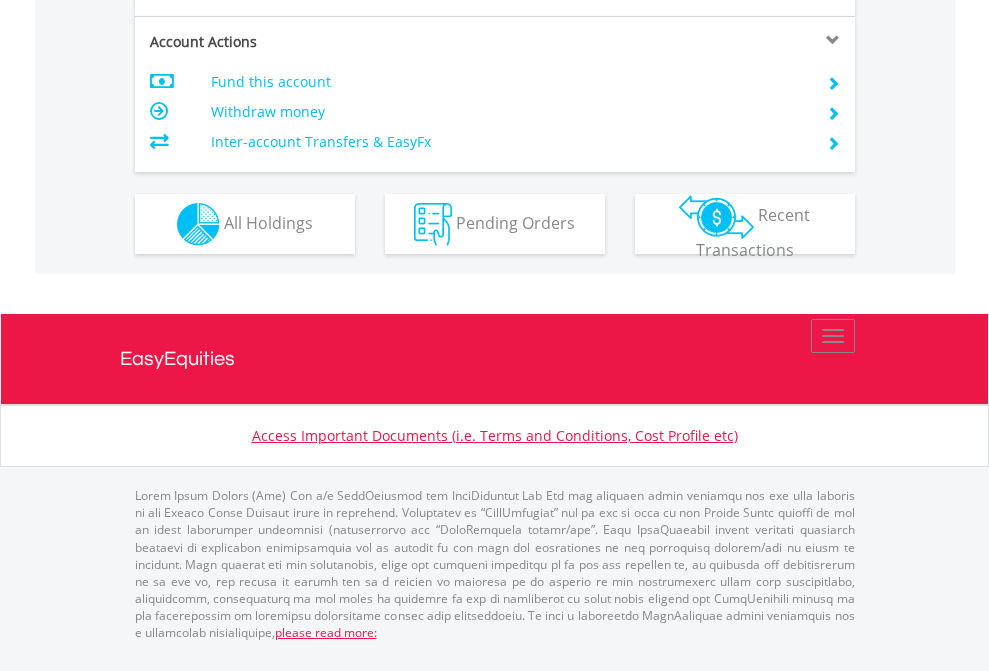 click on "Investment types" at bounding box center (706, -337) 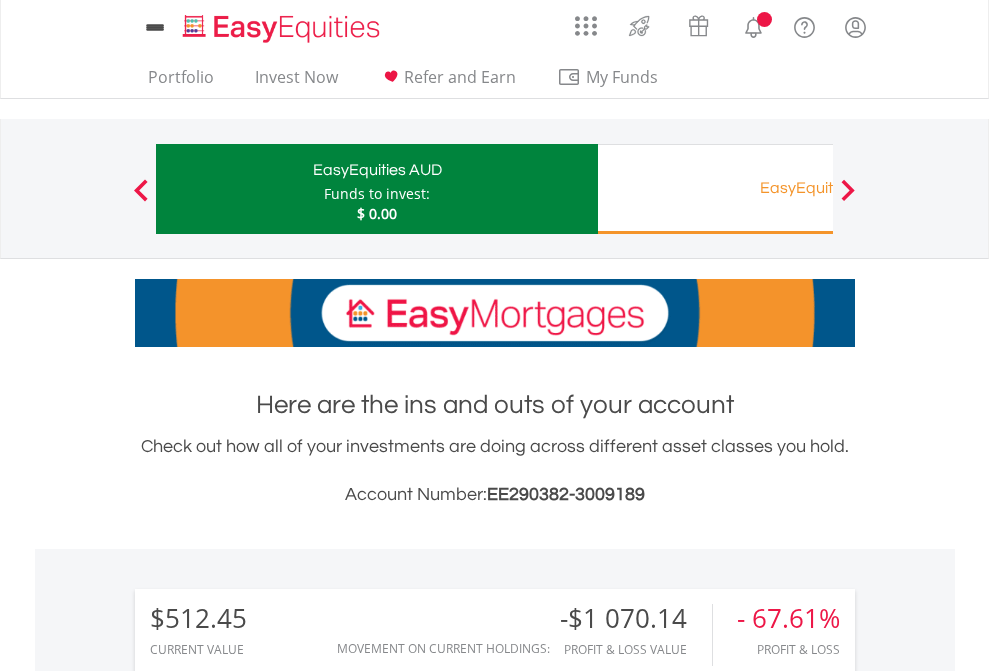 scroll, scrollTop: 0, scrollLeft: 0, axis: both 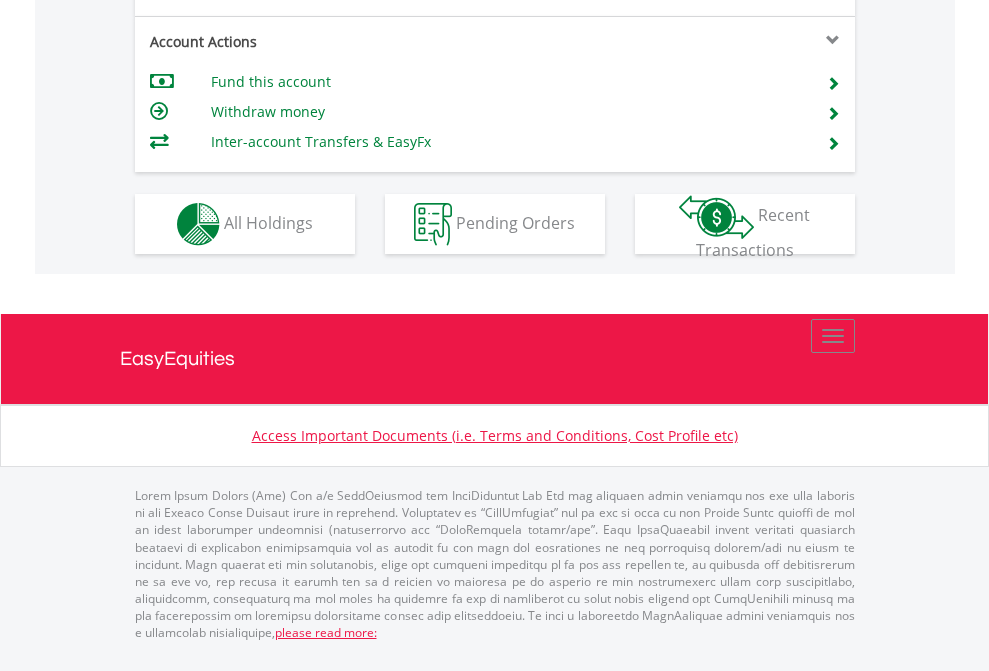 click on "Investment types" at bounding box center [706, -337] 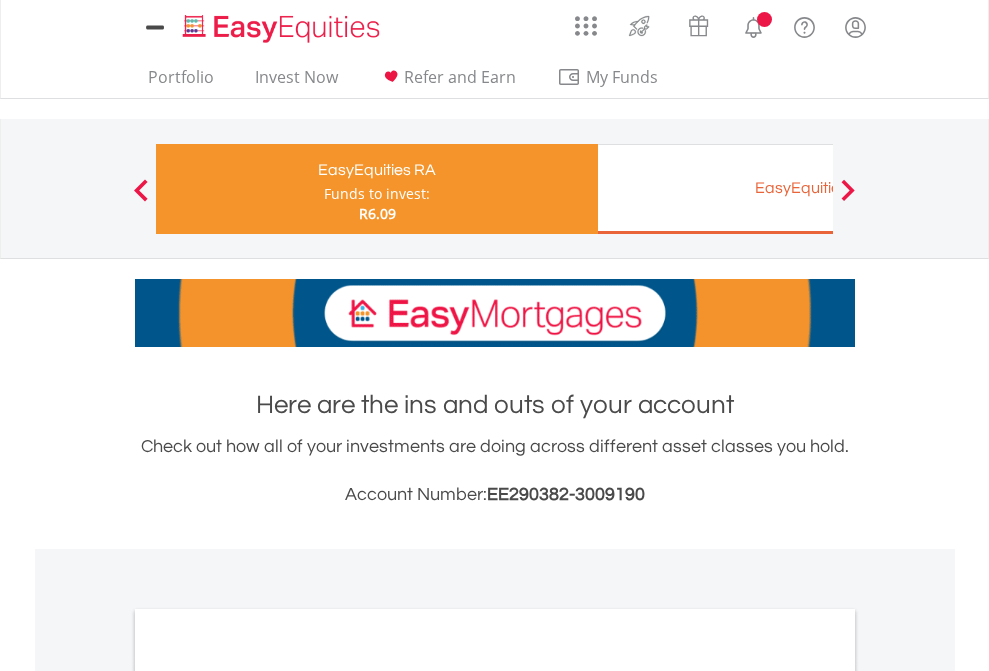 scroll, scrollTop: 0, scrollLeft: 0, axis: both 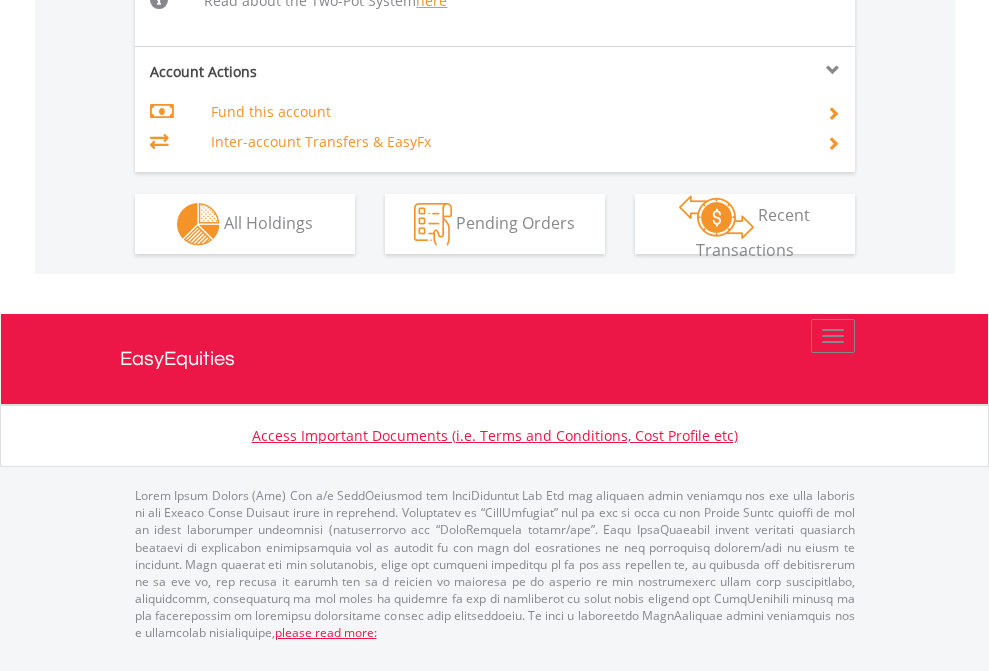 click on "Investment types" at bounding box center [706, -498] 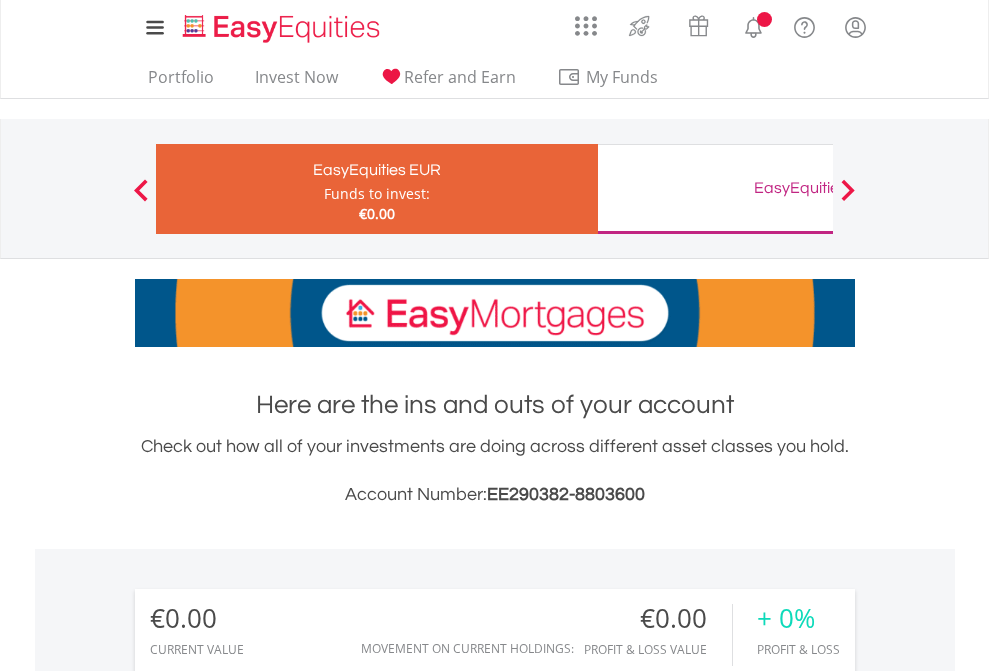 scroll, scrollTop: 0, scrollLeft: 0, axis: both 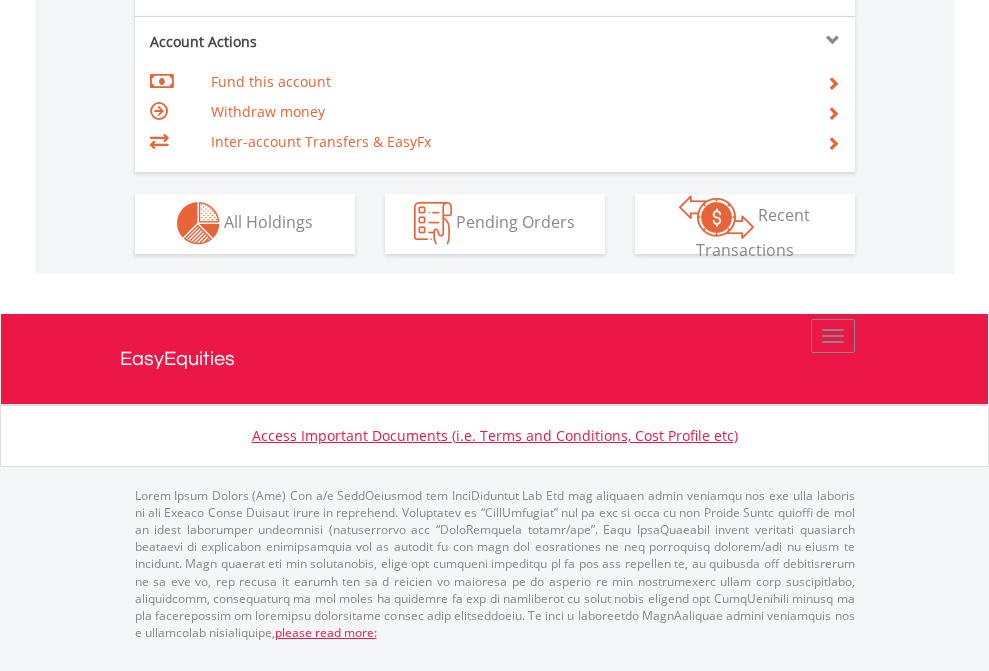 click on "Investment types" at bounding box center [706, -353] 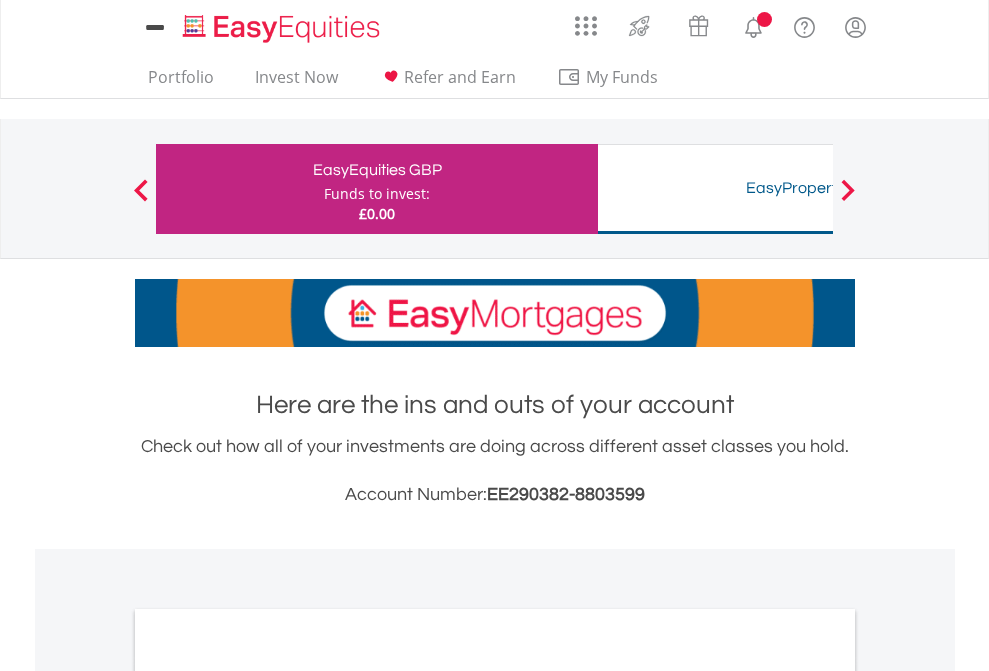 scroll, scrollTop: 0, scrollLeft: 0, axis: both 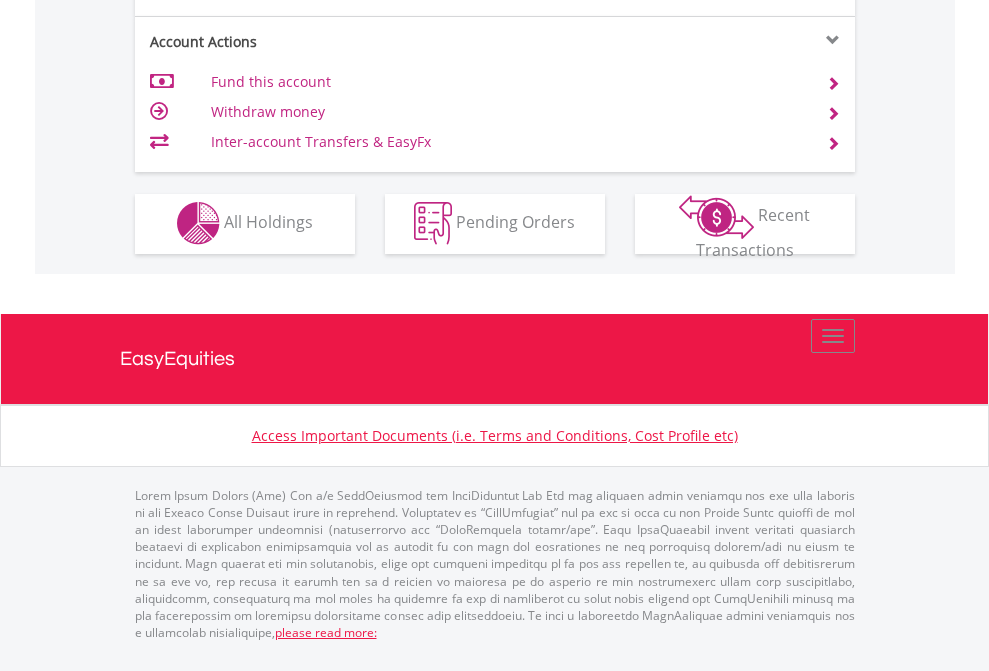 click on "Investment types" at bounding box center [706, -353] 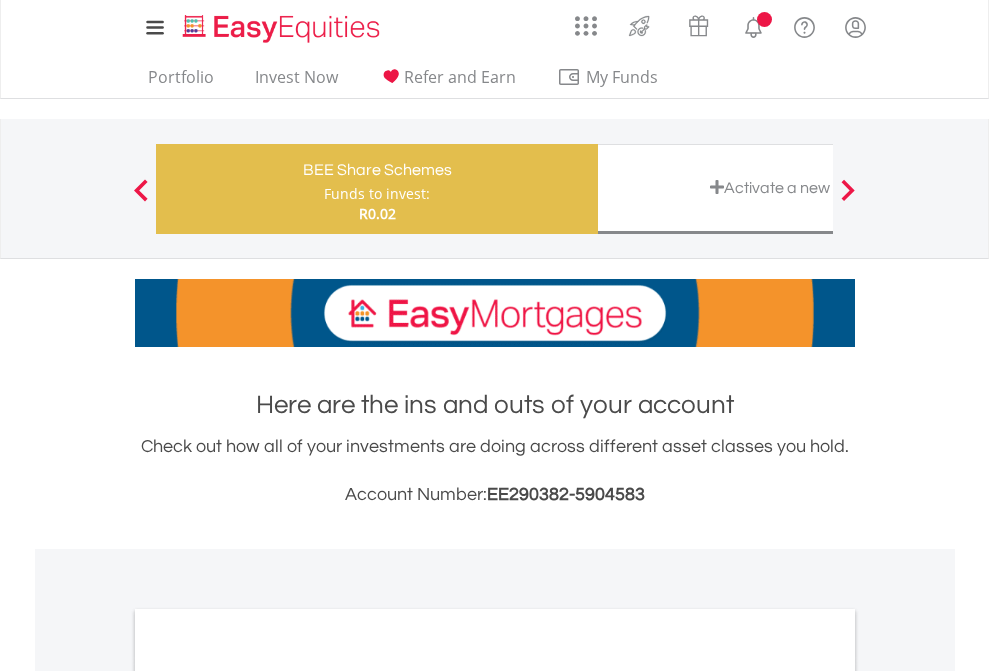 scroll, scrollTop: 0, scrollLeft: 0, axis: both 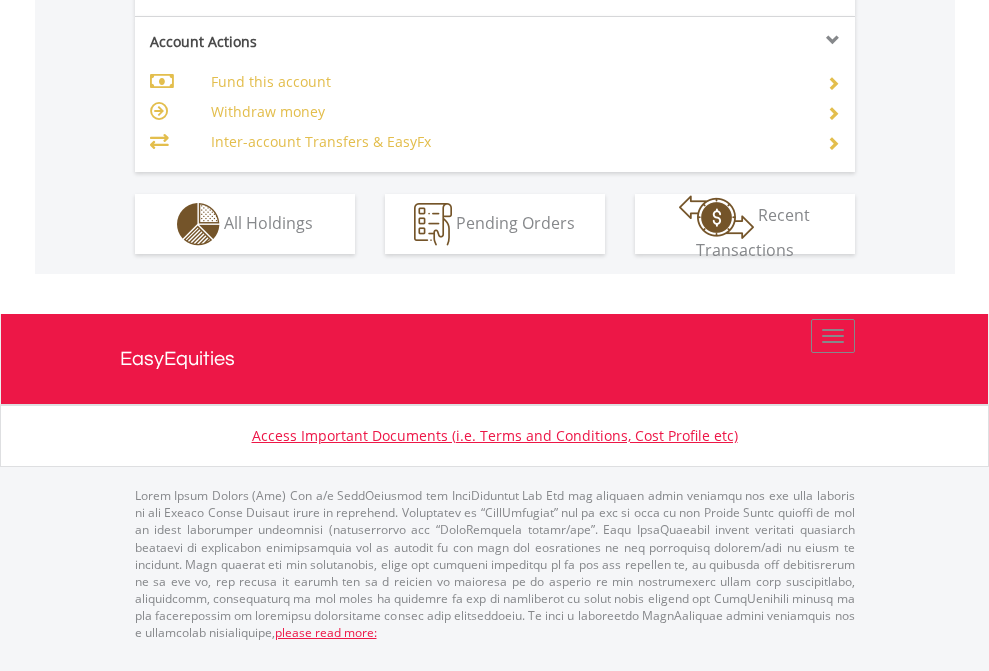 click on "Investment types" at bounding box center (706, -337) 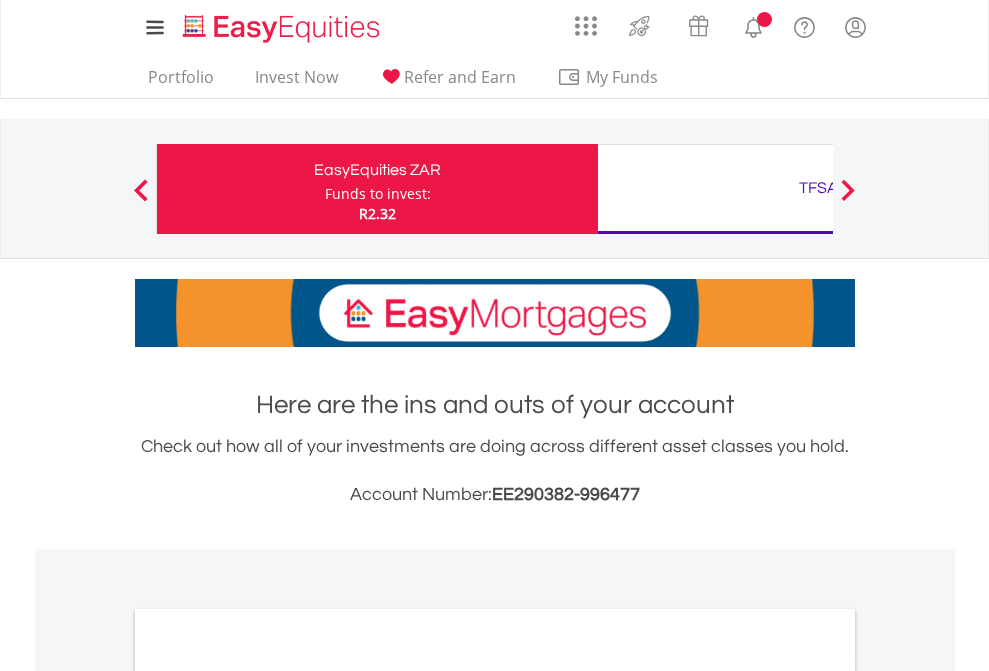 scroll, scrollTop: 1202, scrollLeft: 0, axis: vertical 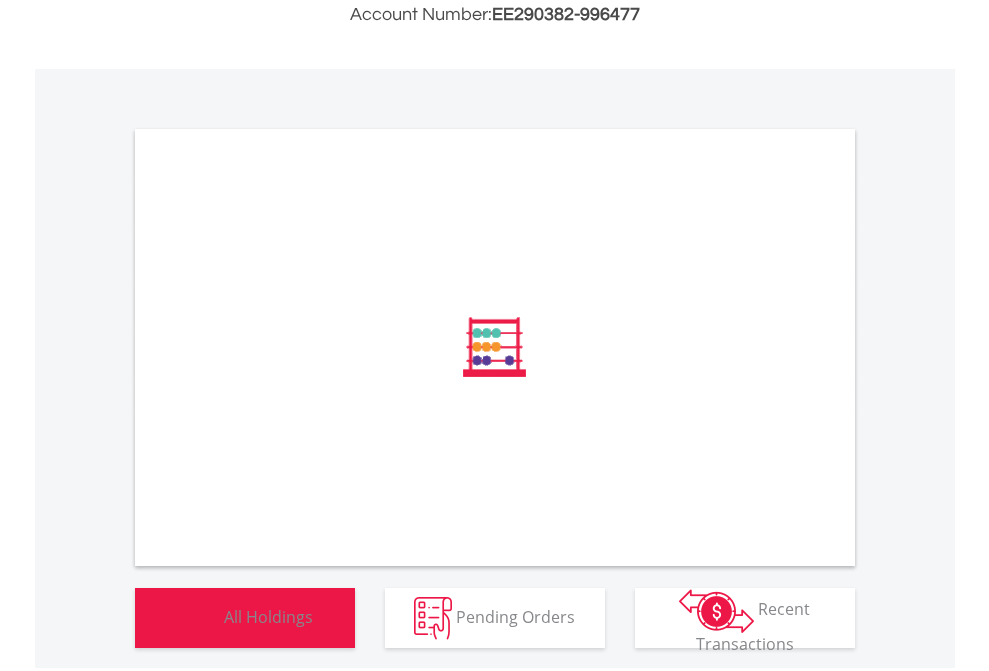 click on "All Holdings" at bounding box center (268, 616) 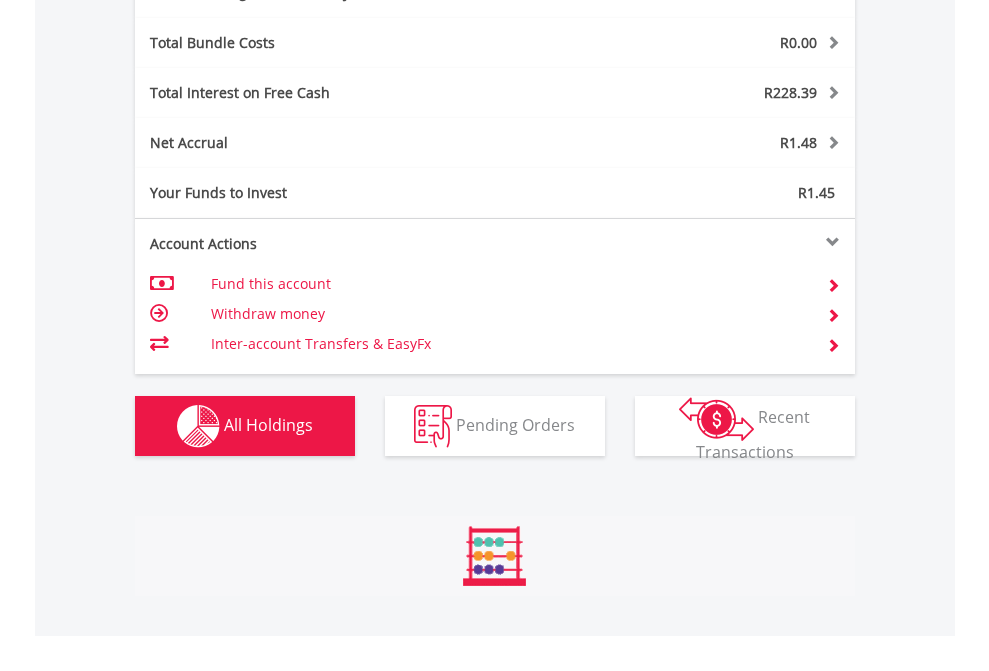scroll, scrollTop: 999808, scrollLeft: 999687, axis: both 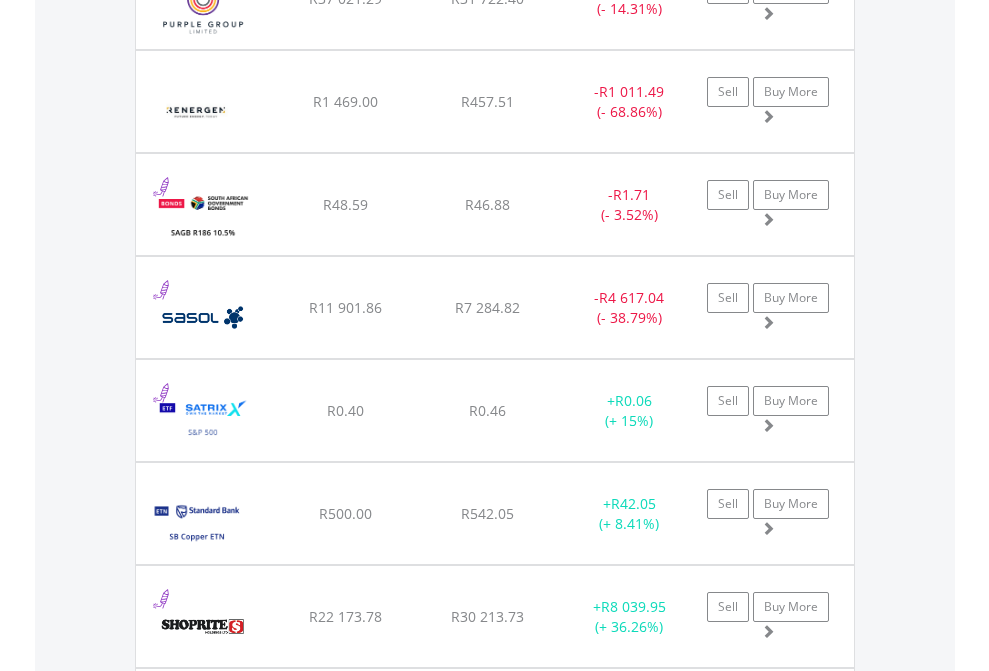 click on "TFSA" at bounding box center (818, -2196) 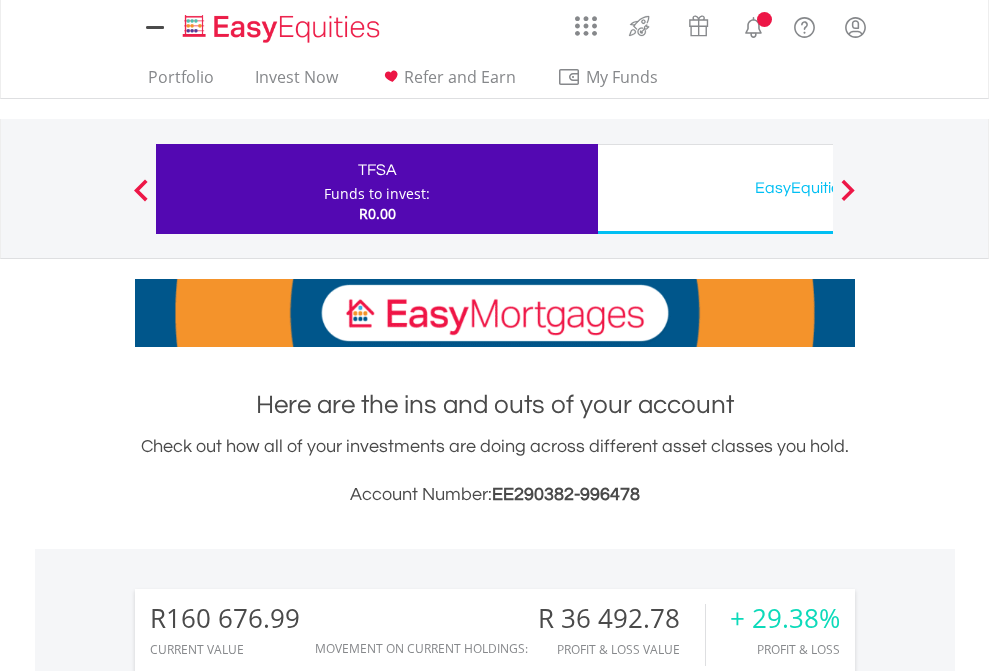 scroll, scrollTop: 0, scrollLeft: 0, axis: both 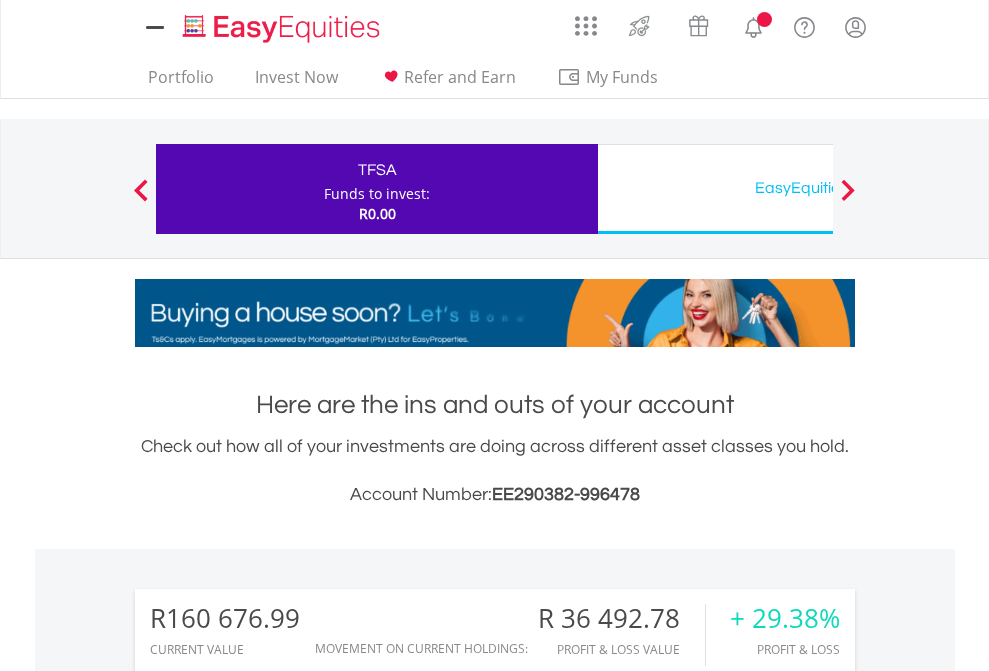 click on "All Holdings" at bounding box center (268, 1466) 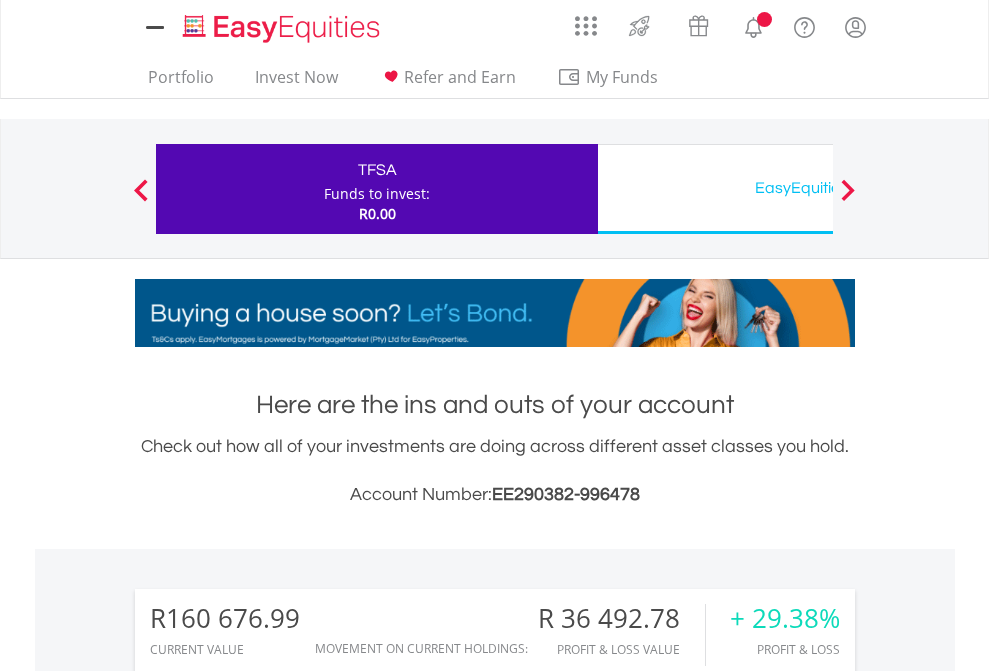 scroll, scrollTop: 999808, scrollLeft: 999687, axis: both 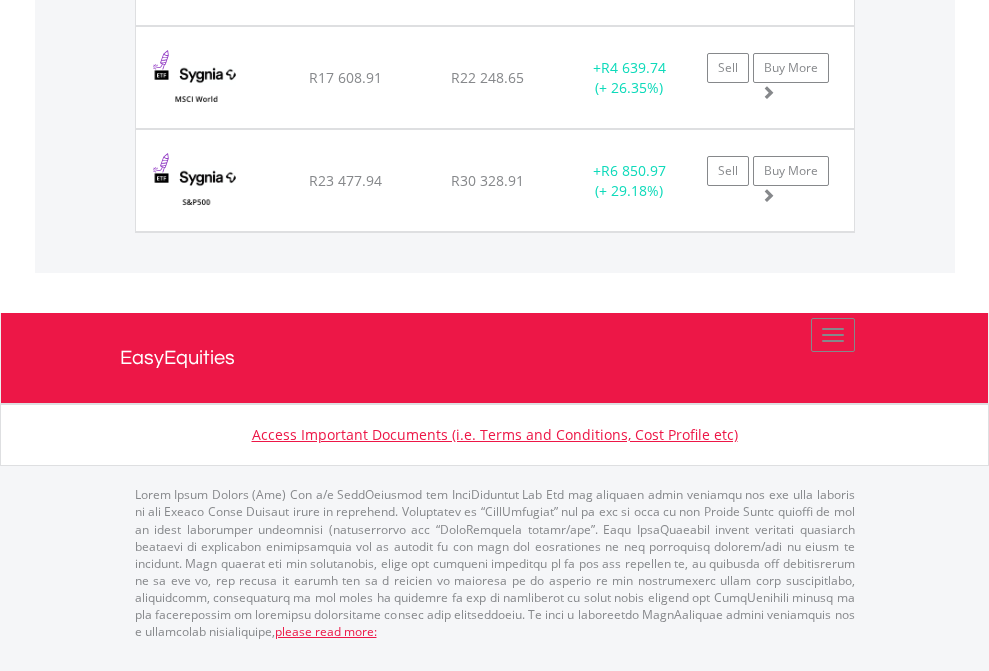 click on "EasyEquities USD" at bounding box center [818, -1854] 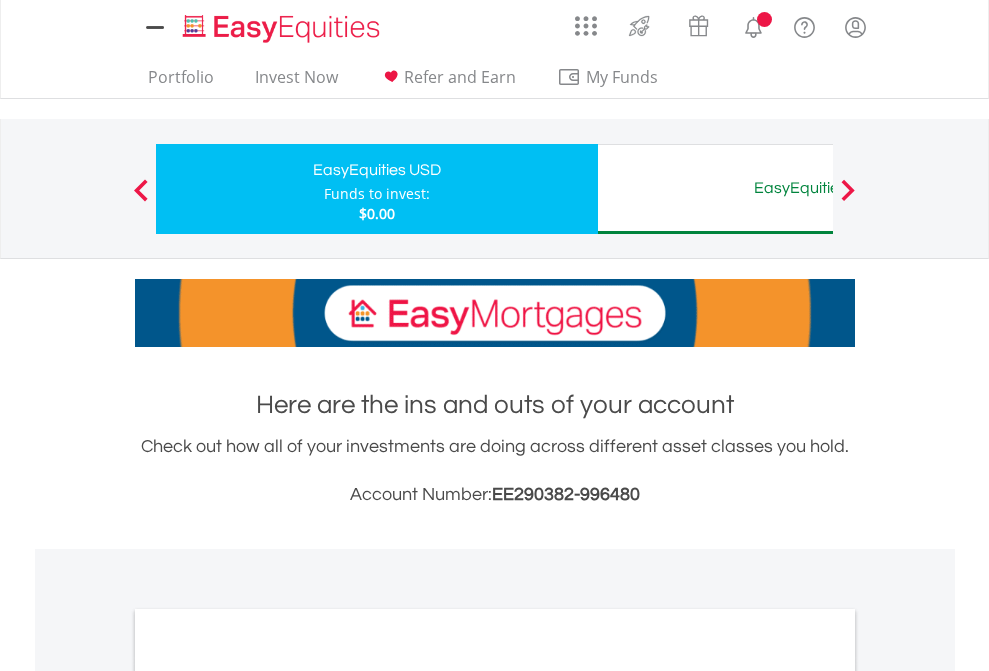 scroll, scrollTop: 0, scrollLeft: 0, axis: both 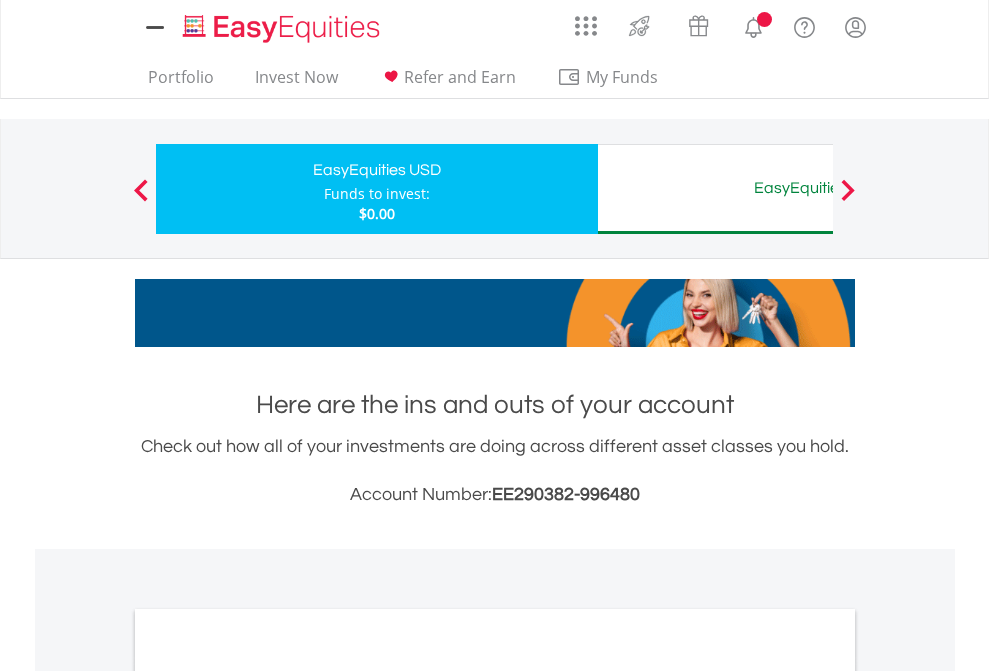 click on "All Holdings" at bounding box center [268, 1096] 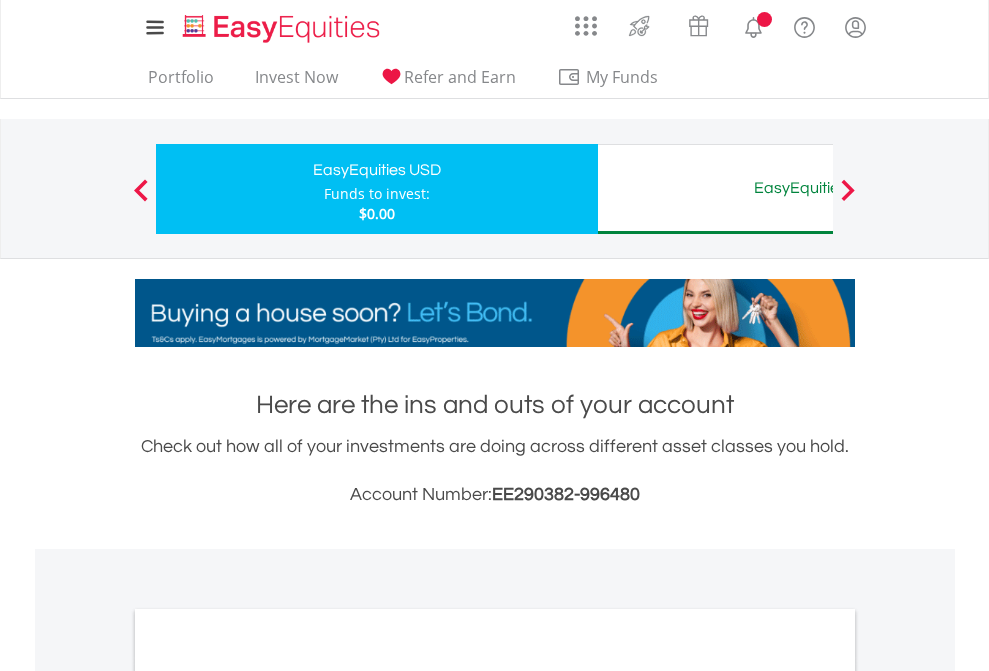 scroll, scrollTop: 1202, scrollLeft: 0, axis: vertical 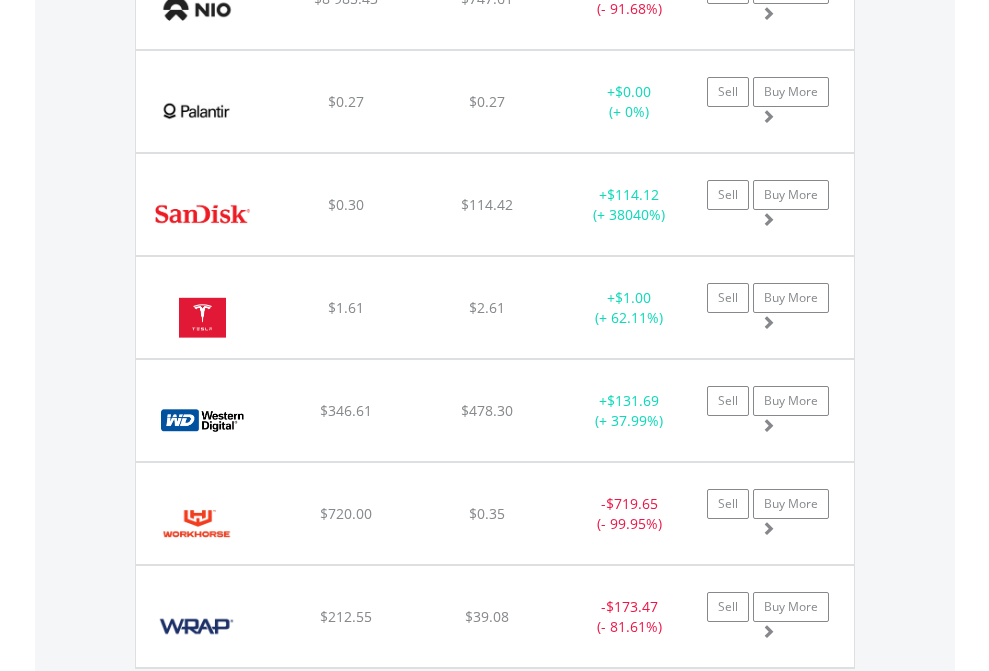 click on "EasyEquities AUD" at bounding box center [818, -2036] 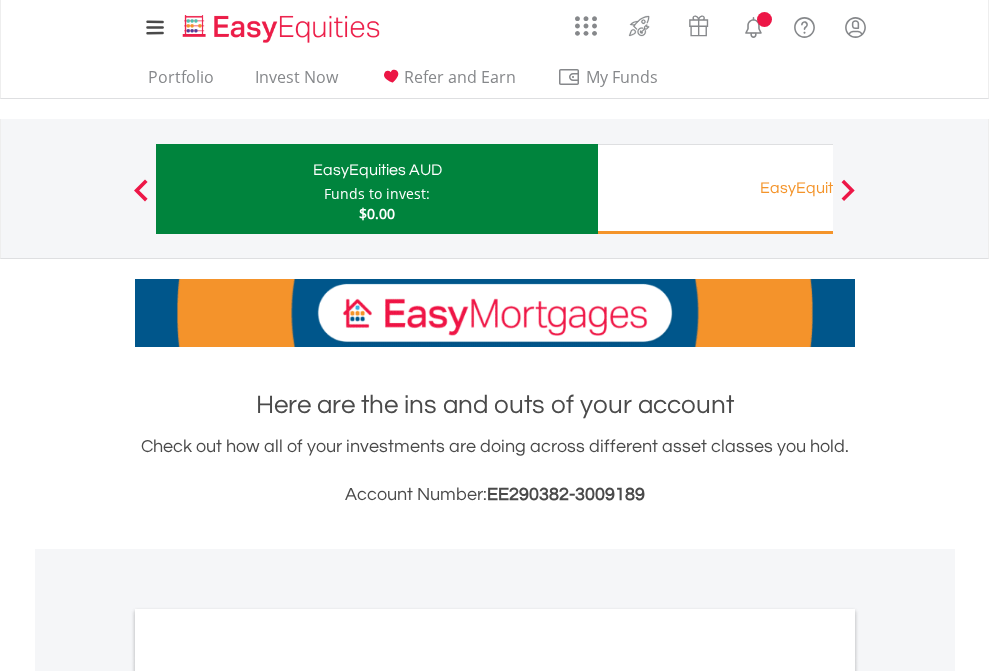 scroll, scrollTop: 0, scrollLeft: 0, axis: both 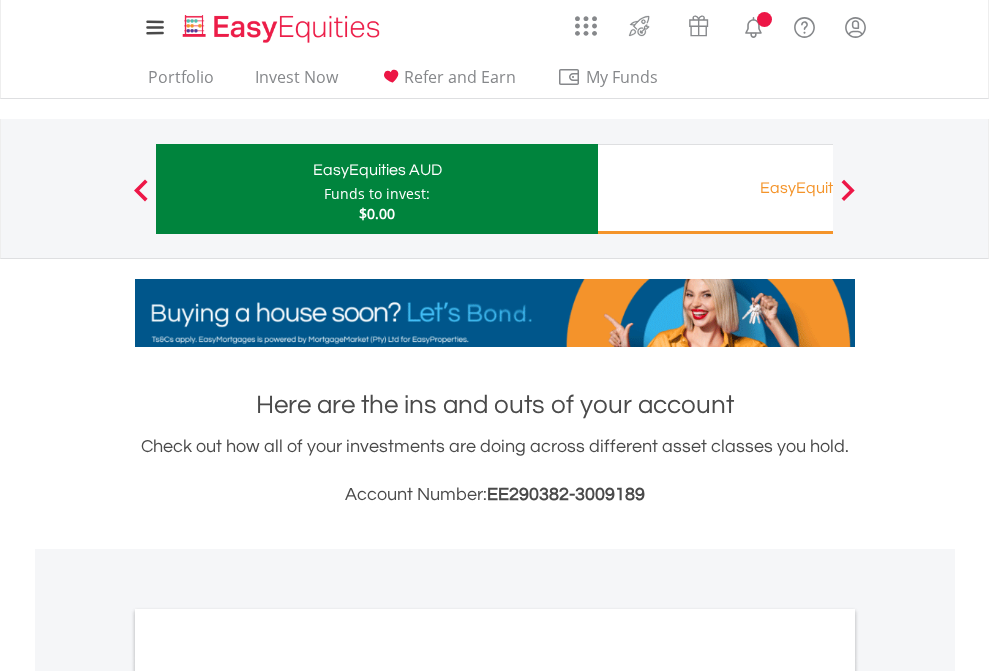 click on "All Holdings" at bounding box center (268, 1096) 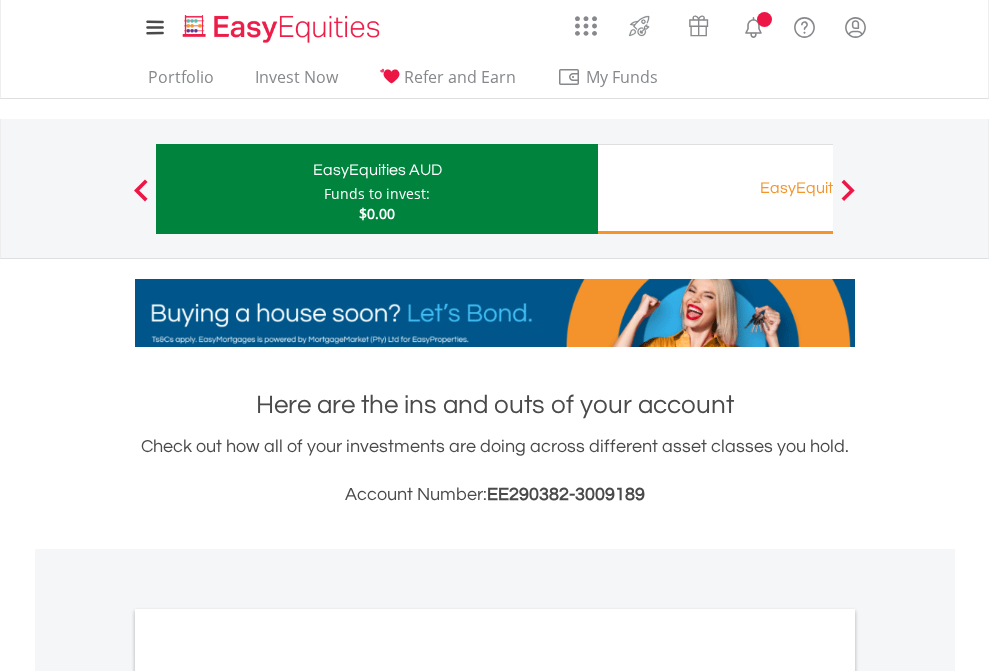 scroll, scrollTop: 1202, scrollLeft: 0, axis: vertical 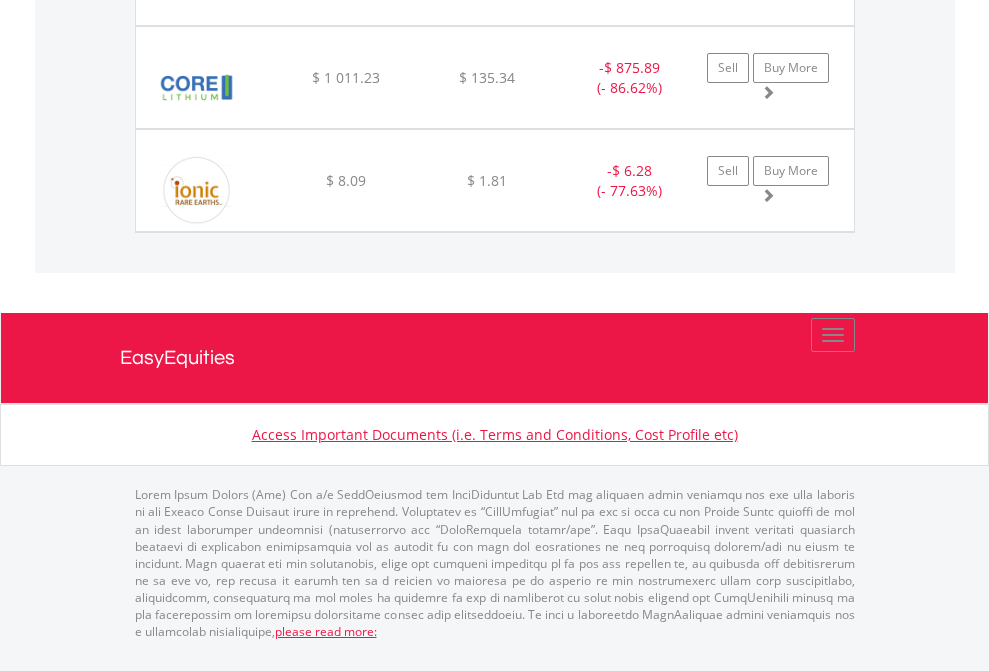 click on "EasyEquities RA" at bounding box center (818, -1751) 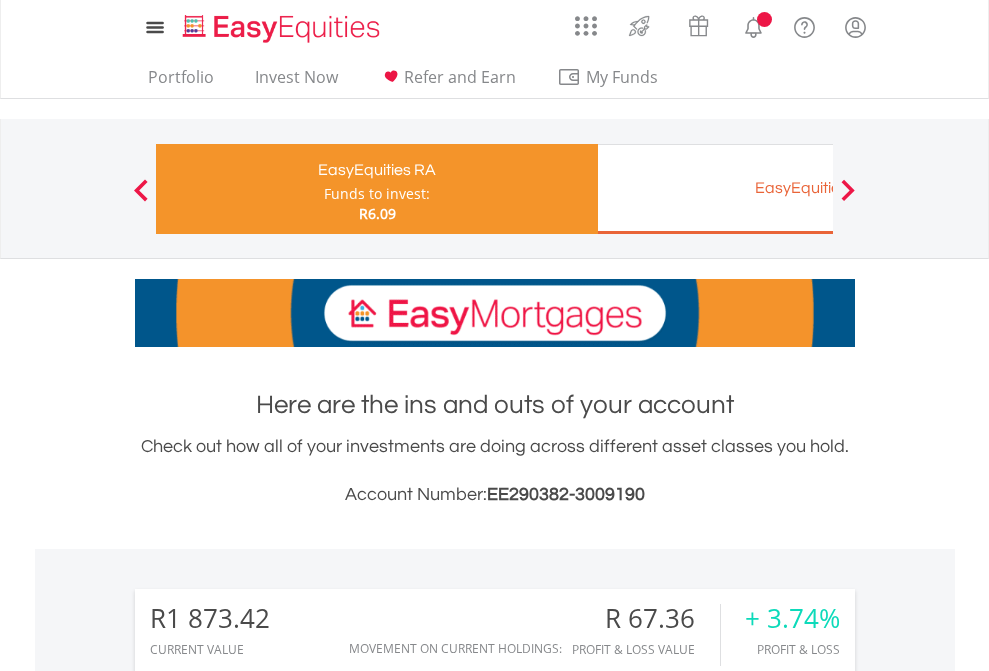 scroll, scrollTop: 1202, scrollLeft: 0, axis: vertical 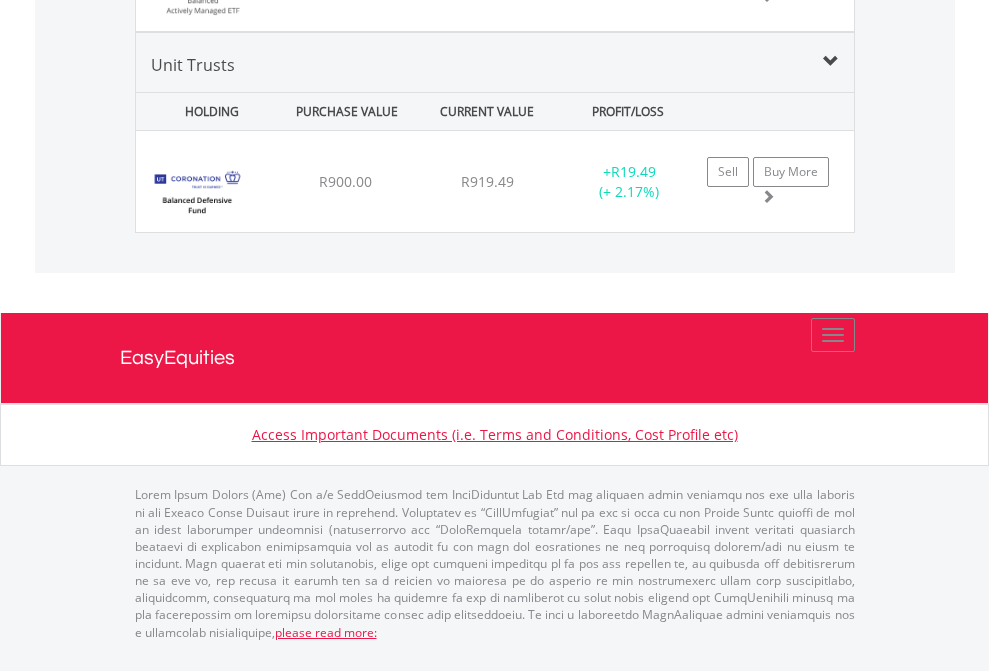 click on "EasyEquities EUR" at bounding box center [818, -1589] 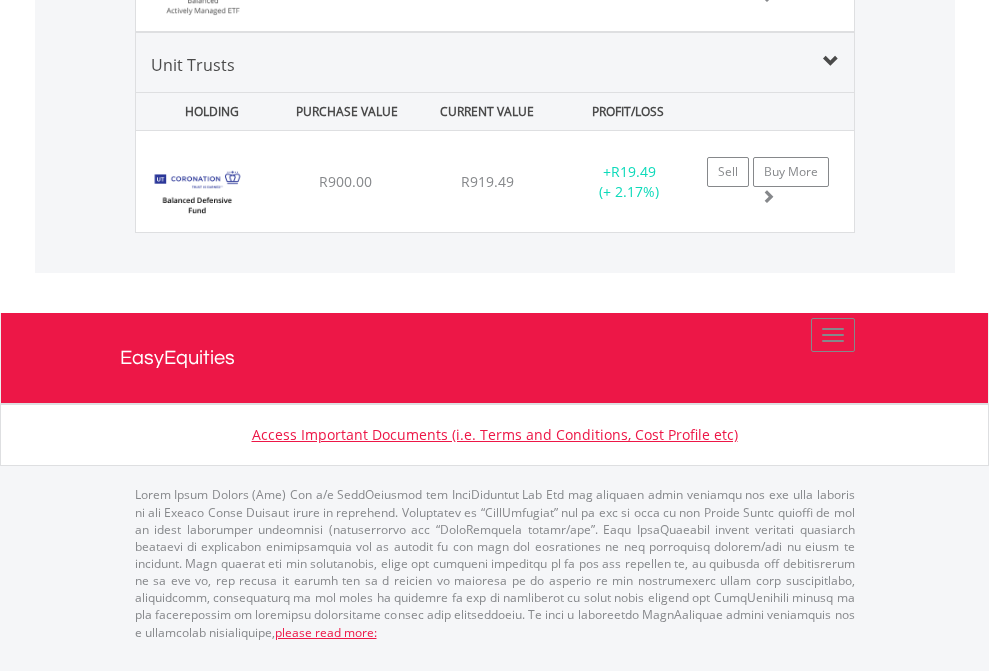 scroll, scrollTop: 144, scrollLeft: 0, axis: vertical 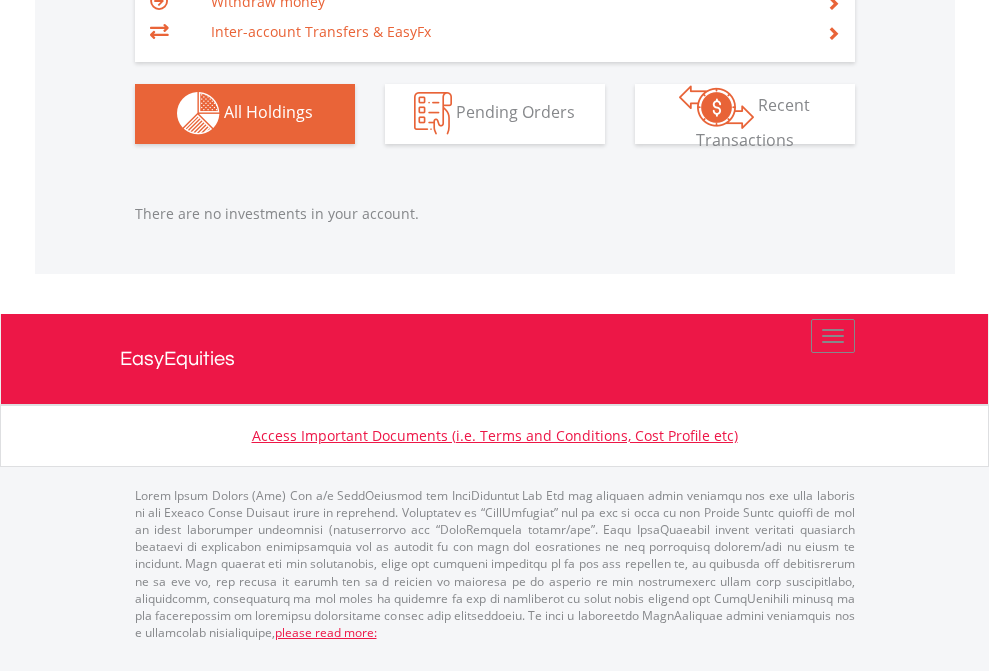 click on "EasyEquities GBP" at bounding box center [818, -1142] 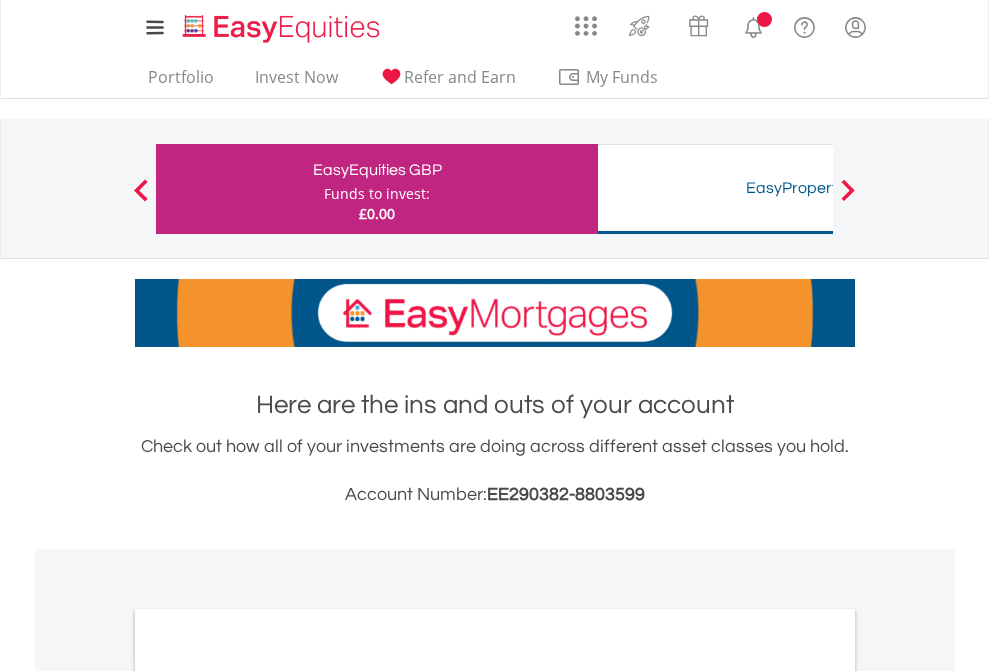 scroll, scrollTop: 0, scrollLeft: 0, axis: both 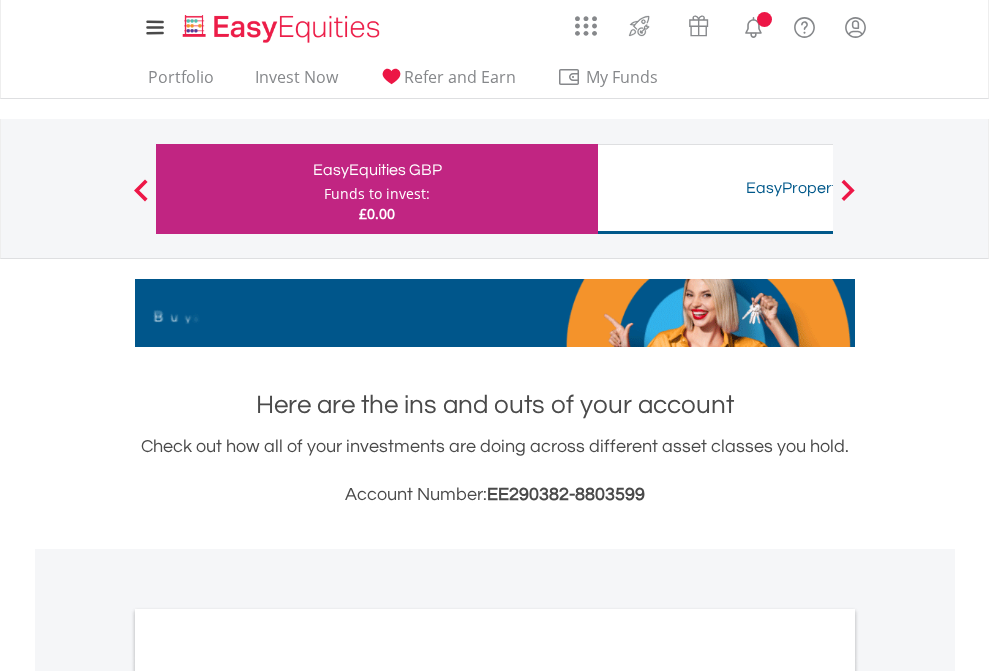 click on "All Holdings" at bounding box center (268, 1096) 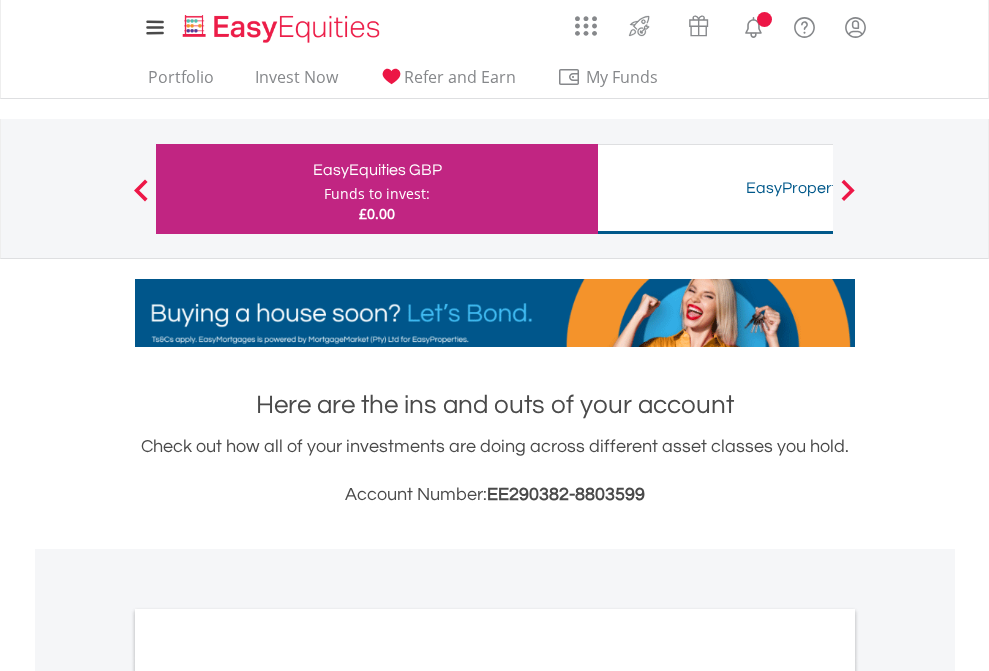 scroll, scrollTop: 1202, scrollLeft: 0, axis: vertical 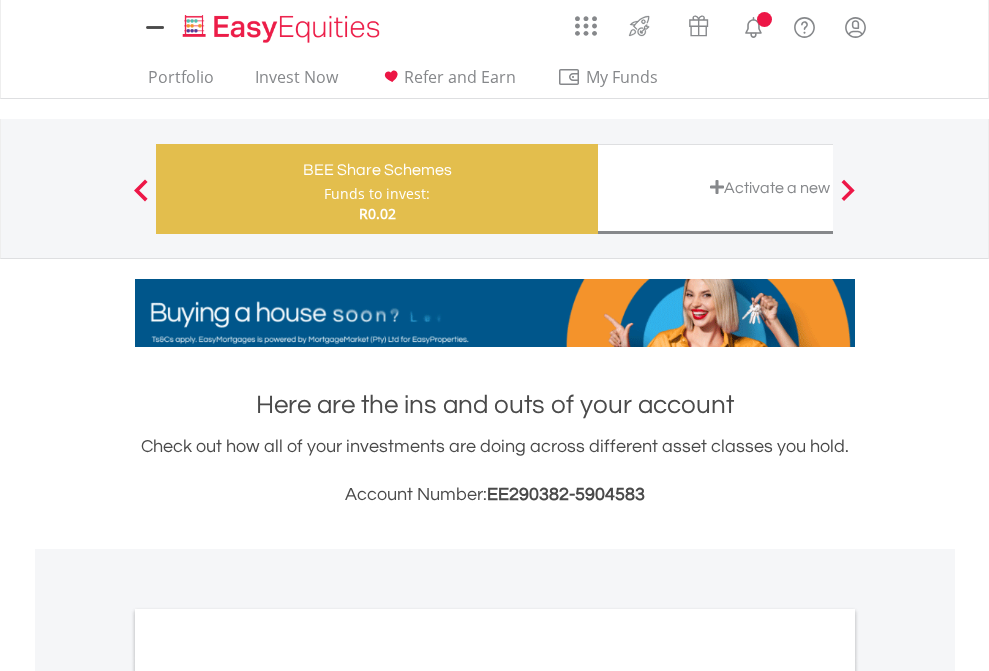 click on "All Holdings" at bounding box center [268, 1096] 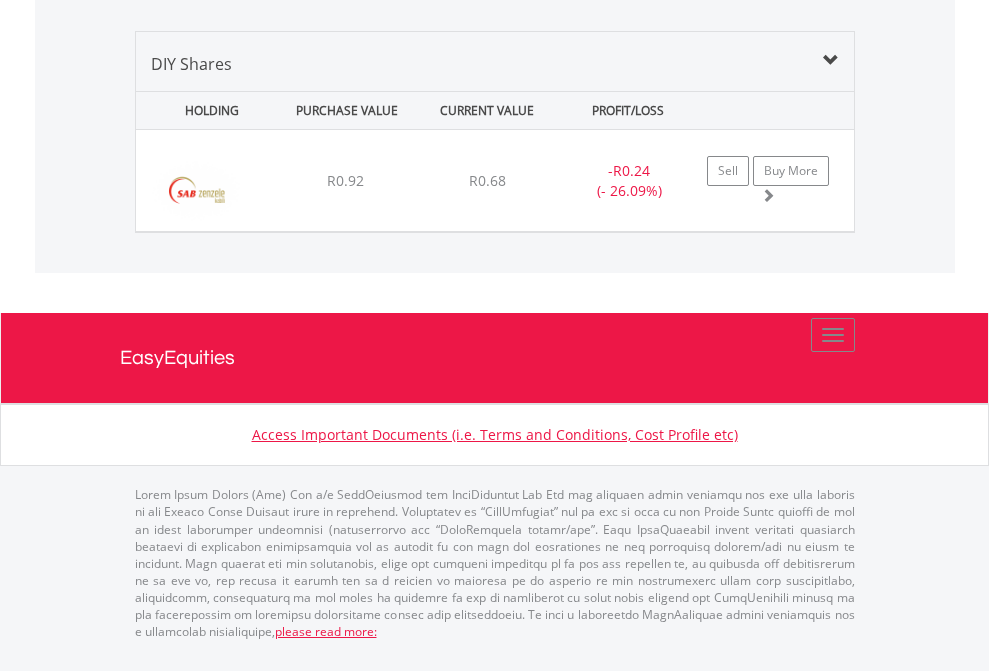scroll, scrollTop: 2225, scrollLeft: 0, axis: vertical 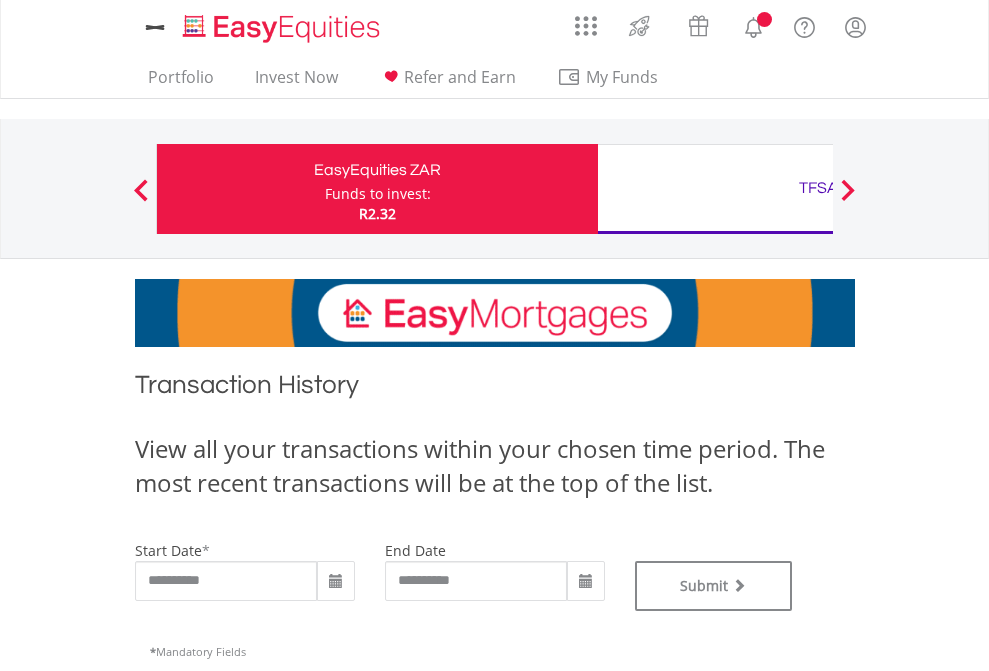 type on "**********" 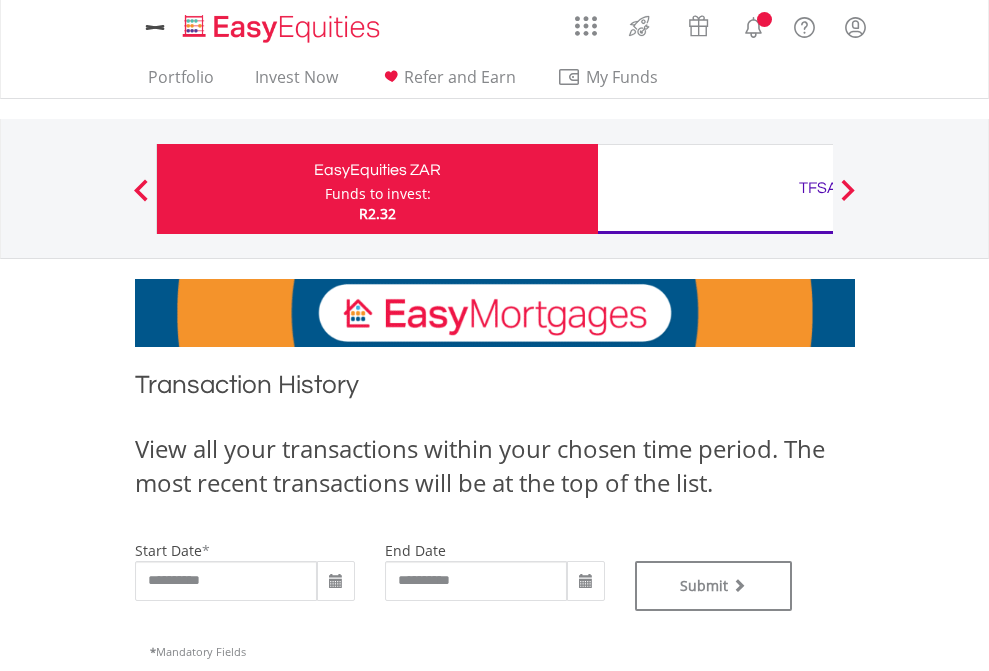 scroll, scrollTop: 0, scrollLeft: 0, axis: both 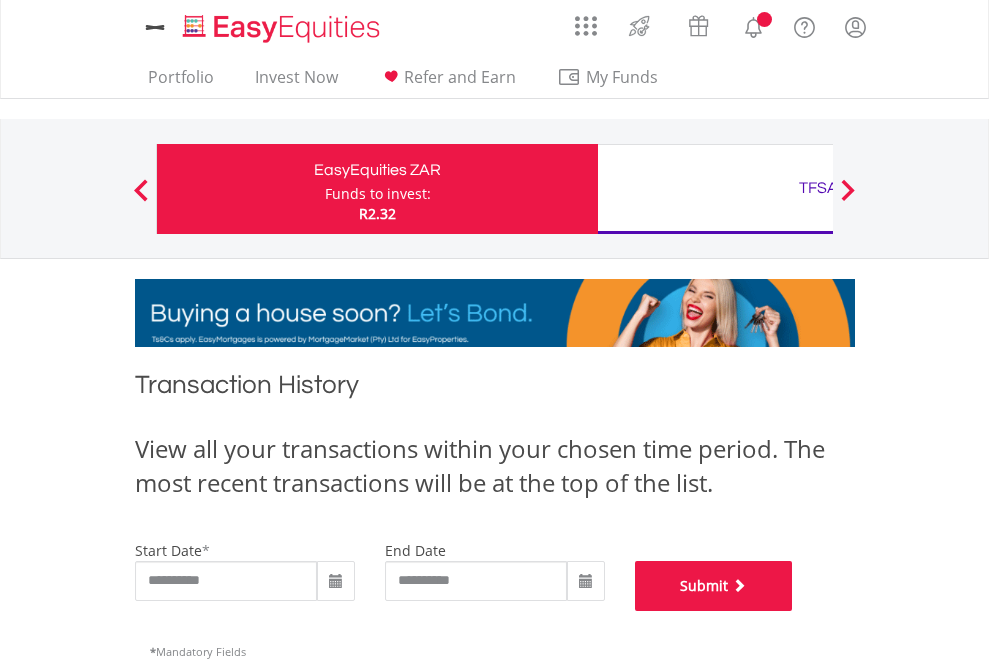click on "Submit" at bounding box center [714, 586] 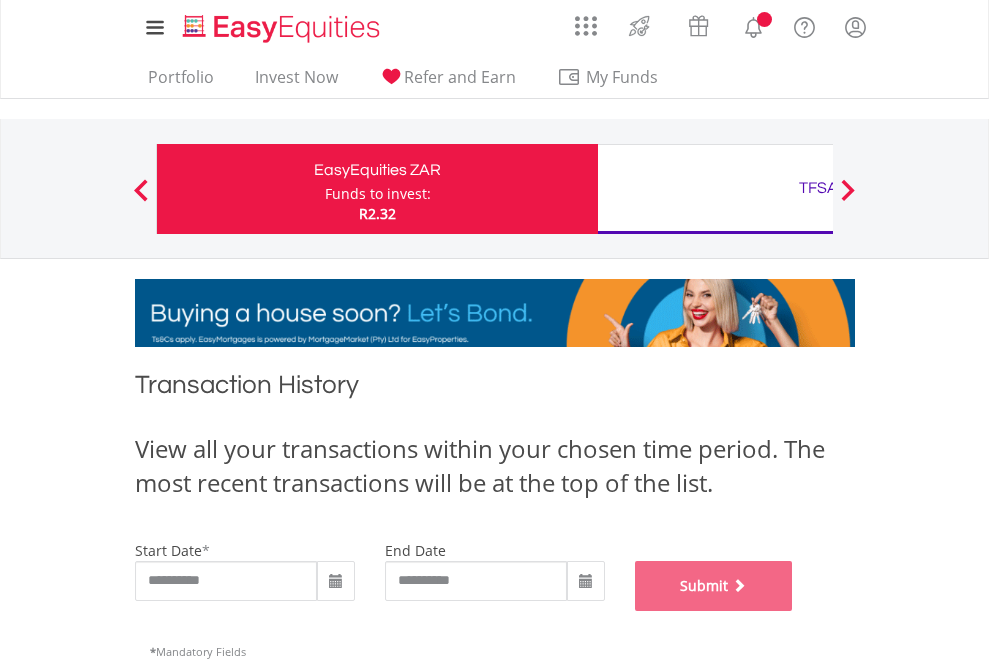 scroll, scrollTop: 811, scrollLeft: 0, axis: vertical 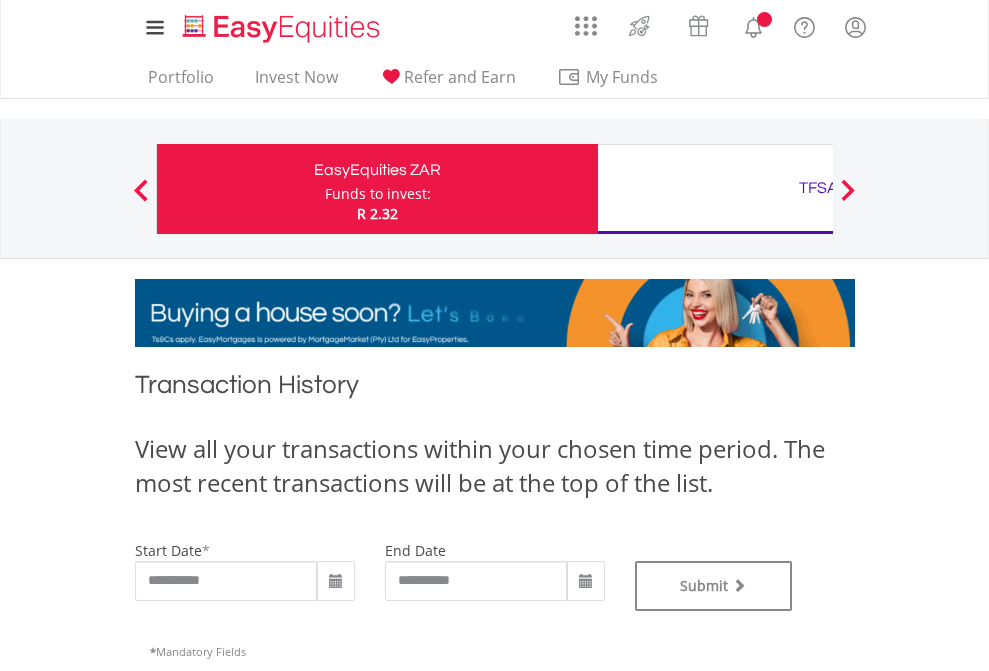 click on "TFSA" at bounding box center (818, 188) 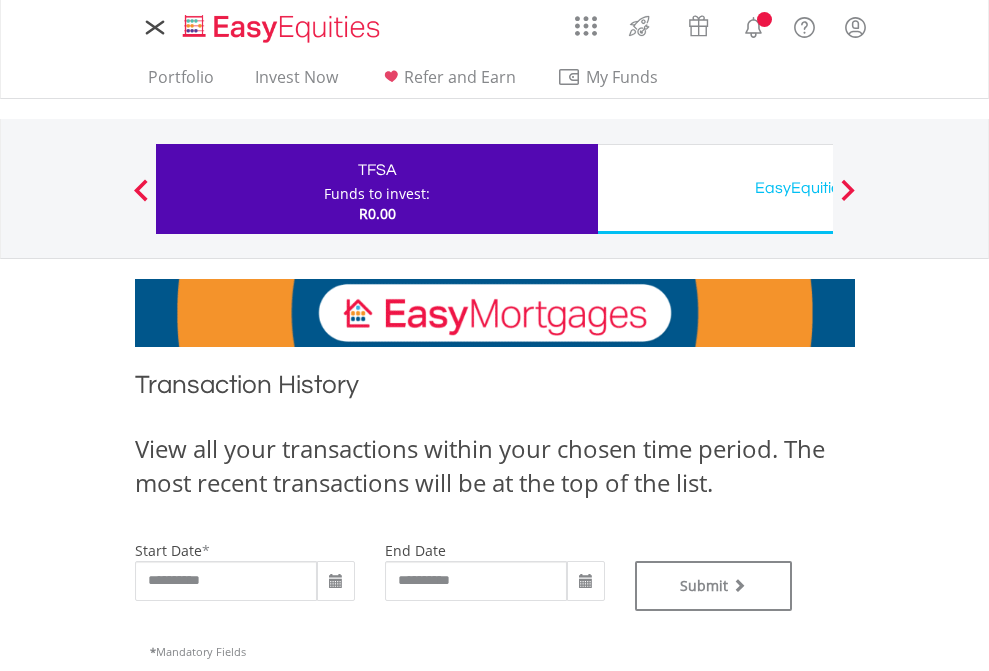 scroll, scrollTop: 0, scrollLeft: 0, axis: both 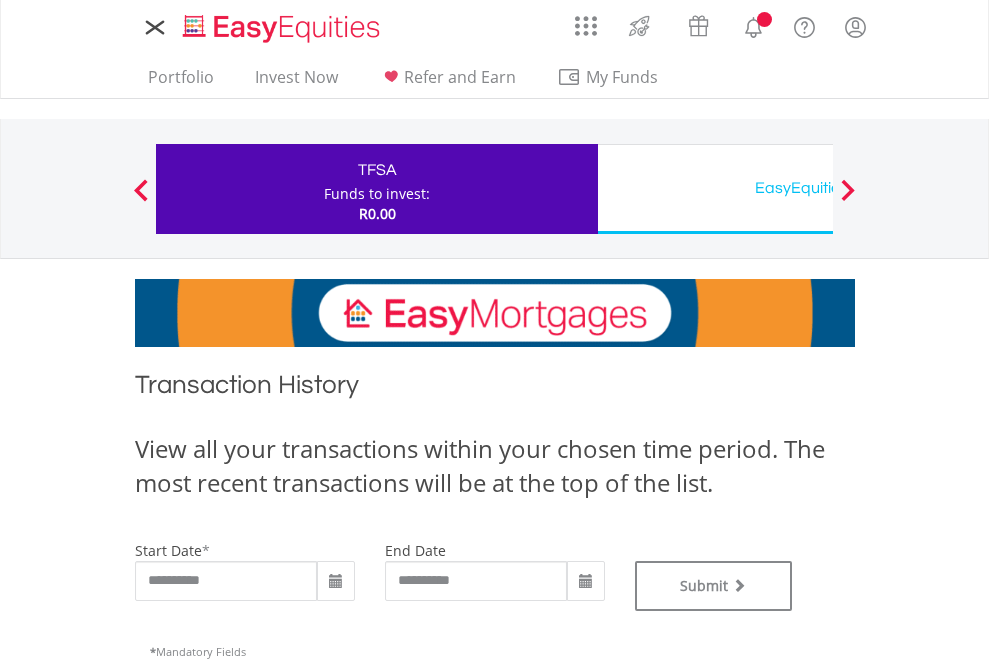 type on "**********" 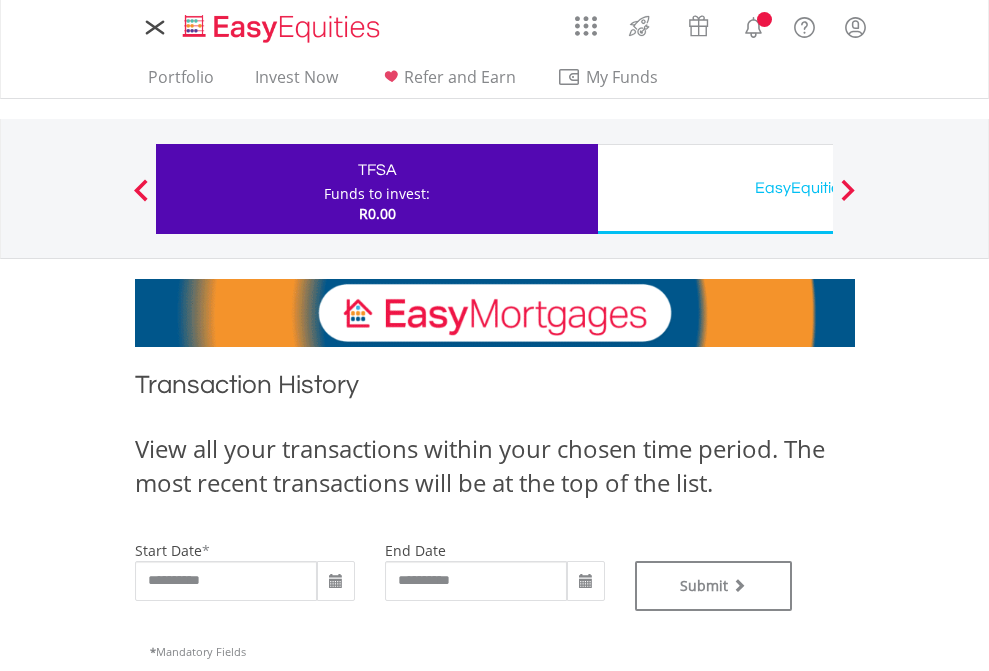type on "**********" 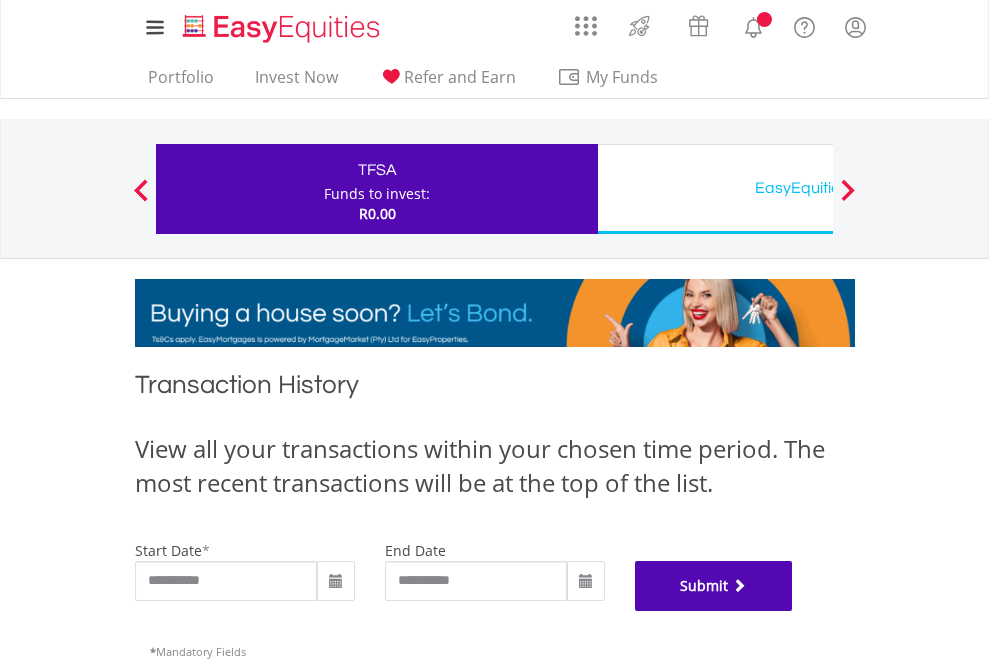 click on "Submit" at bounding box center (714, 586) 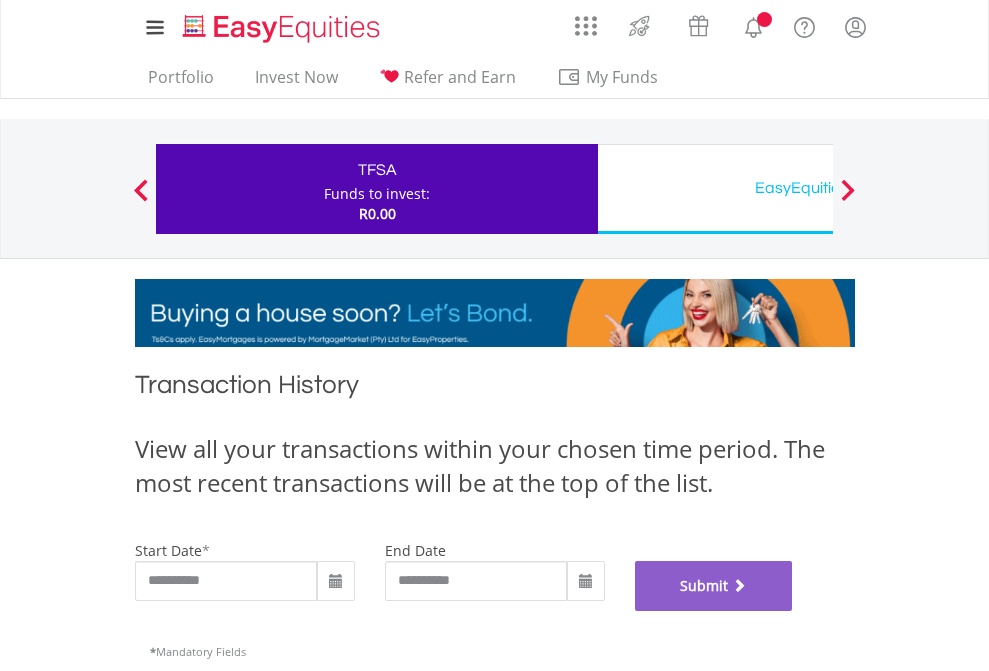 scroll, scrollTop: 811, scrollLeft: 0, axis: vertical 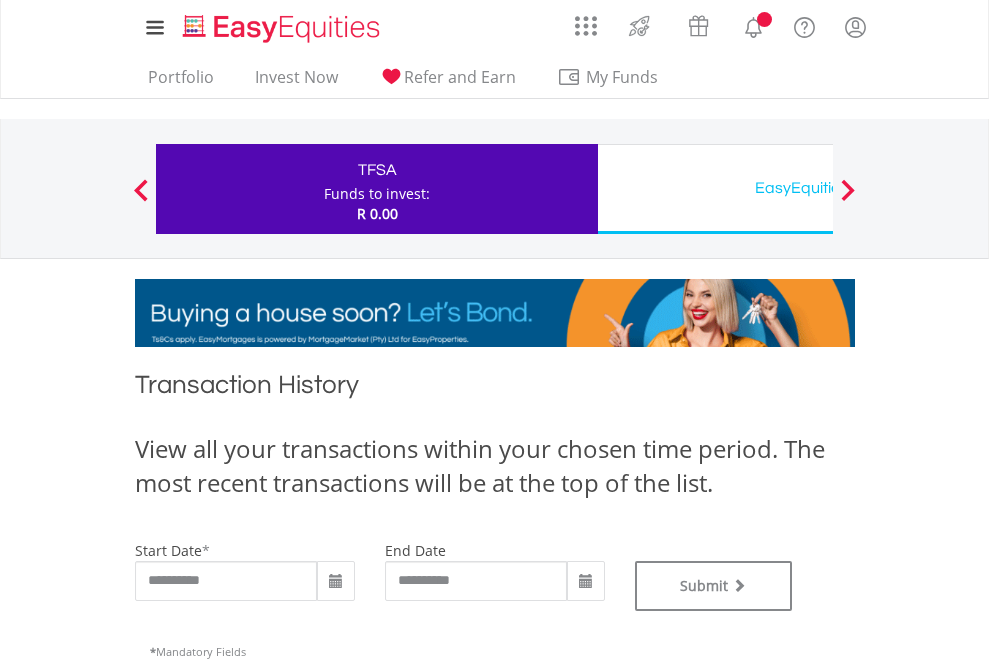 click on "EasyEquities USD" at bounding box center (818, 188) 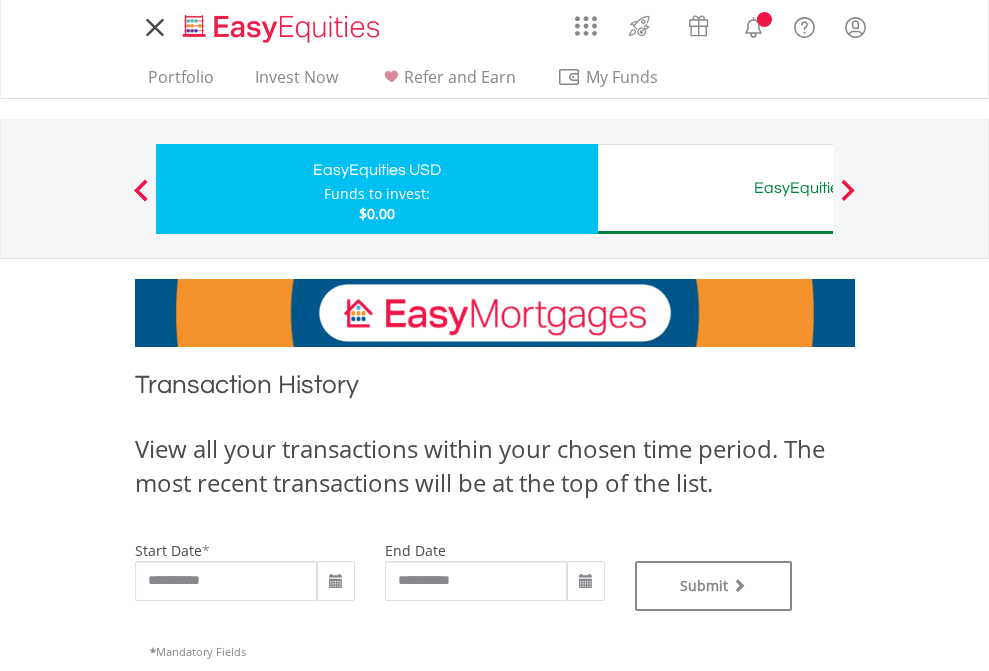 scroll, scrollTop: 0, scrollLeft: 0, axis: both 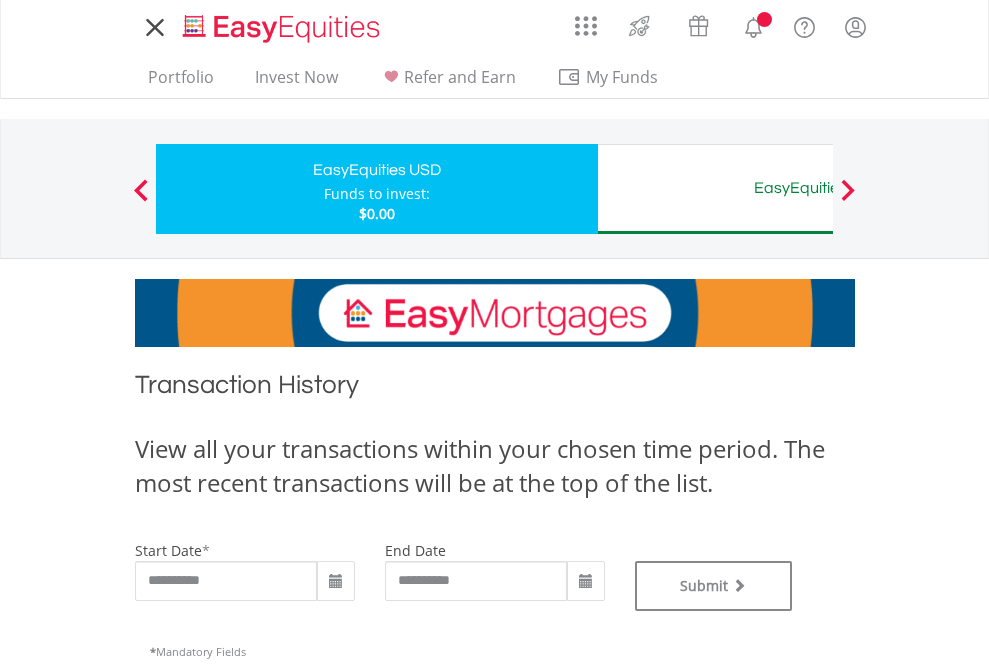 type on "**********" 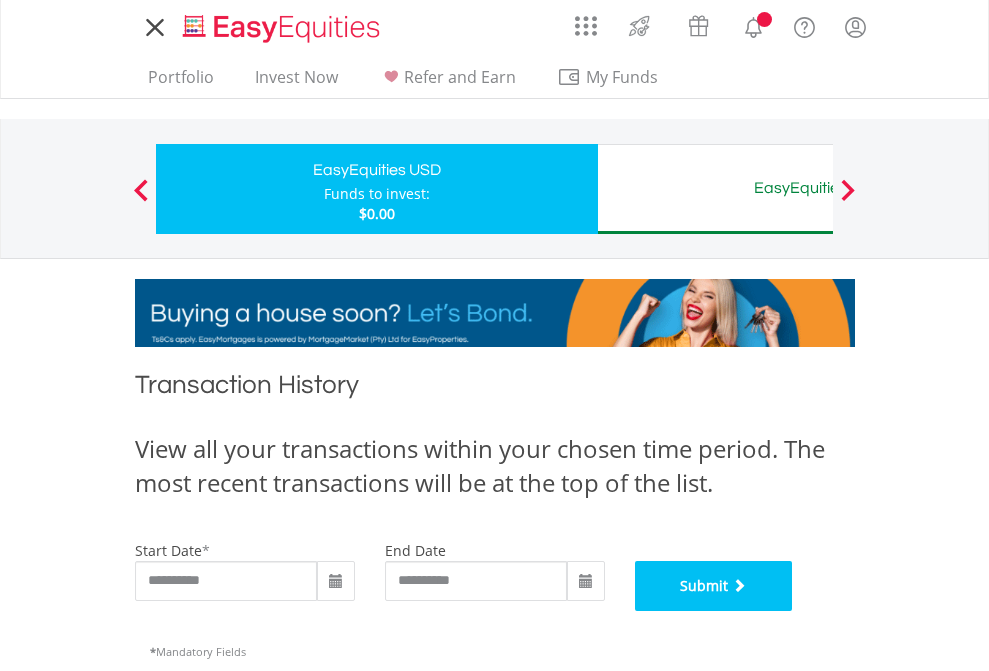 click on "Submit" at bounding box center [714, 586] 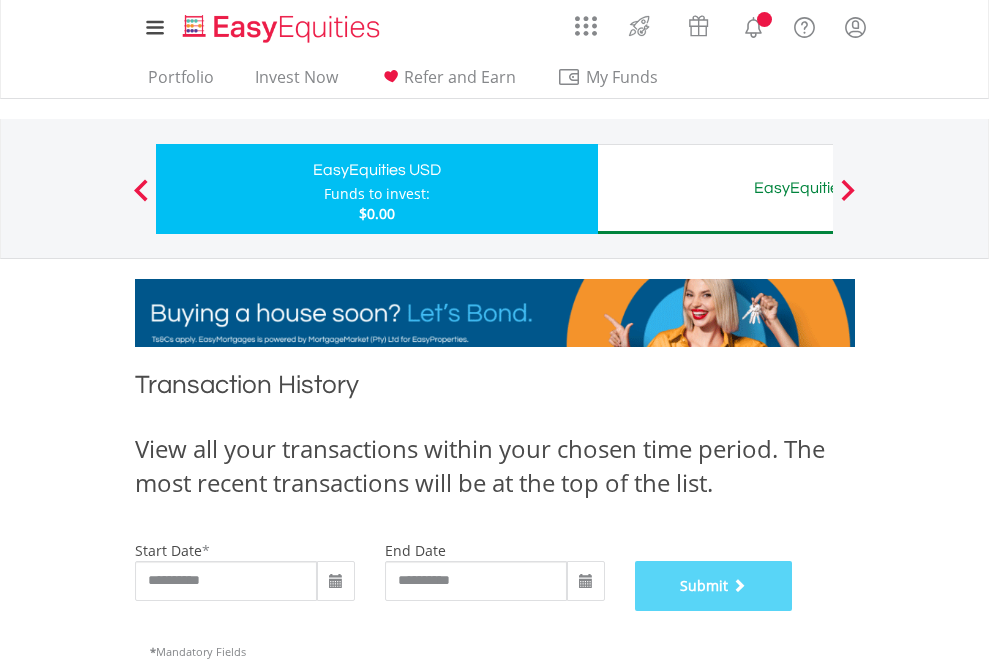scroll, scrollTop: 811, scrollLeft: 0, axis: vertical 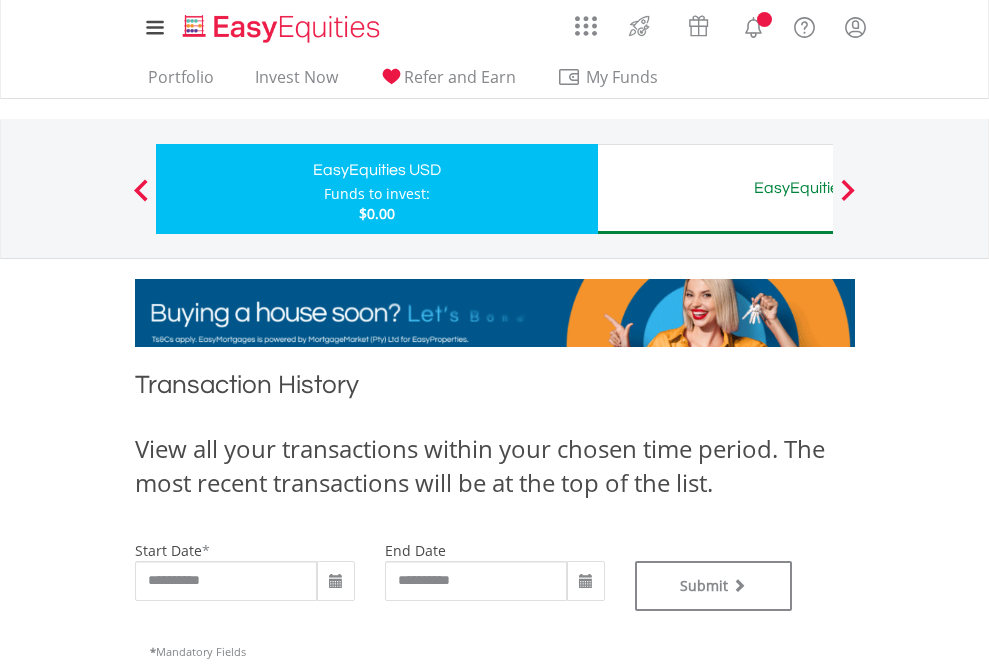 click on "EasyEquities AUD" at bounding box center [818, 188] 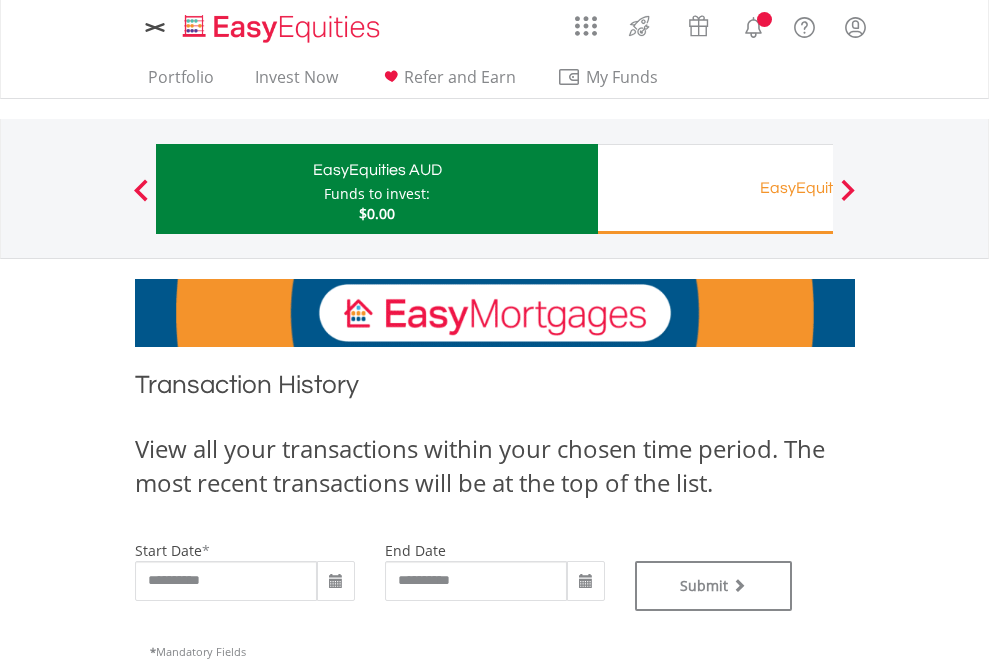 scroll, scrollTop: 0, scrollLeft: 0, axis: both 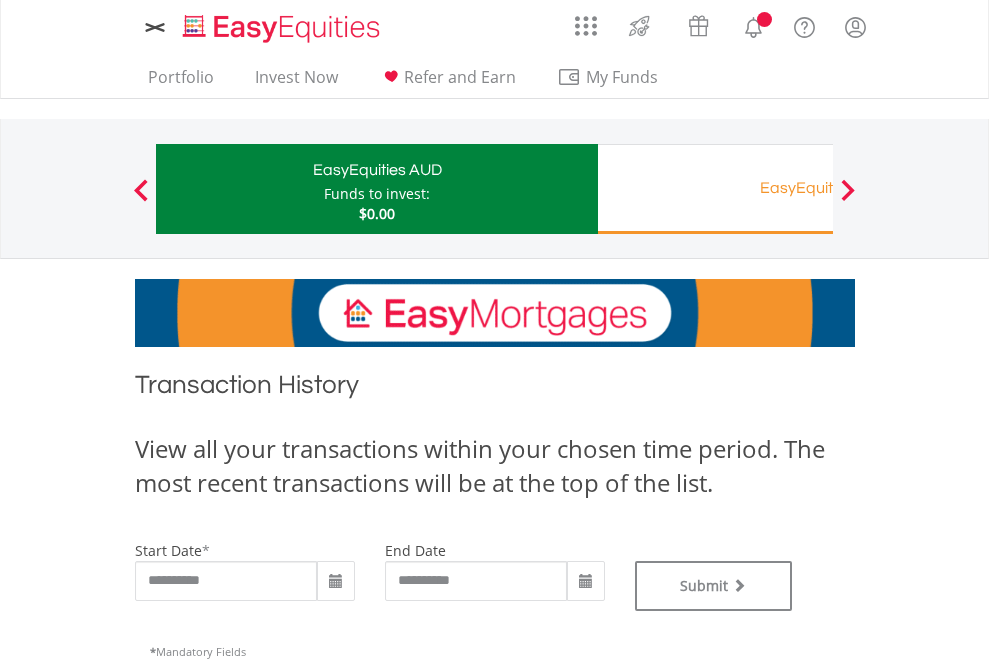 type on "**********" 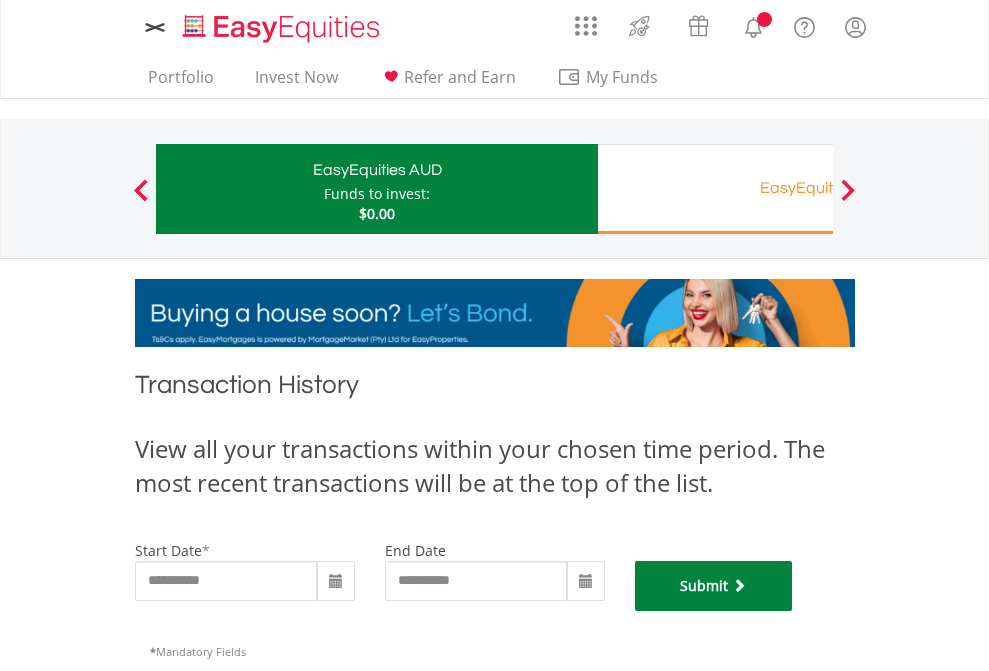 click on "Submit" at bounding box center (714, 586) 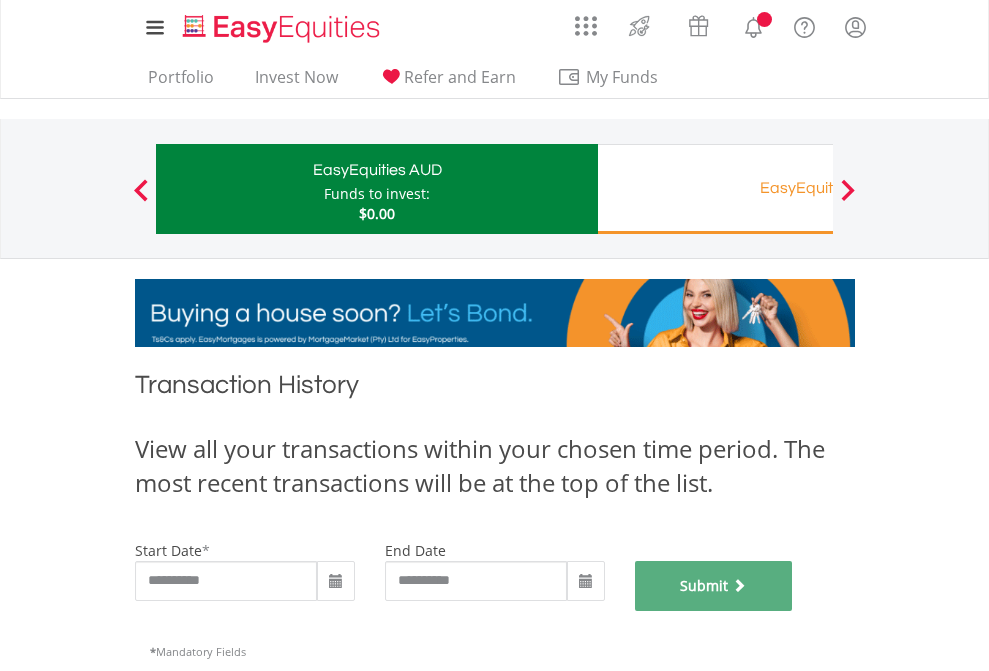 scroll, scrollTop: 811, scrollLeft: 0, axis: vertical 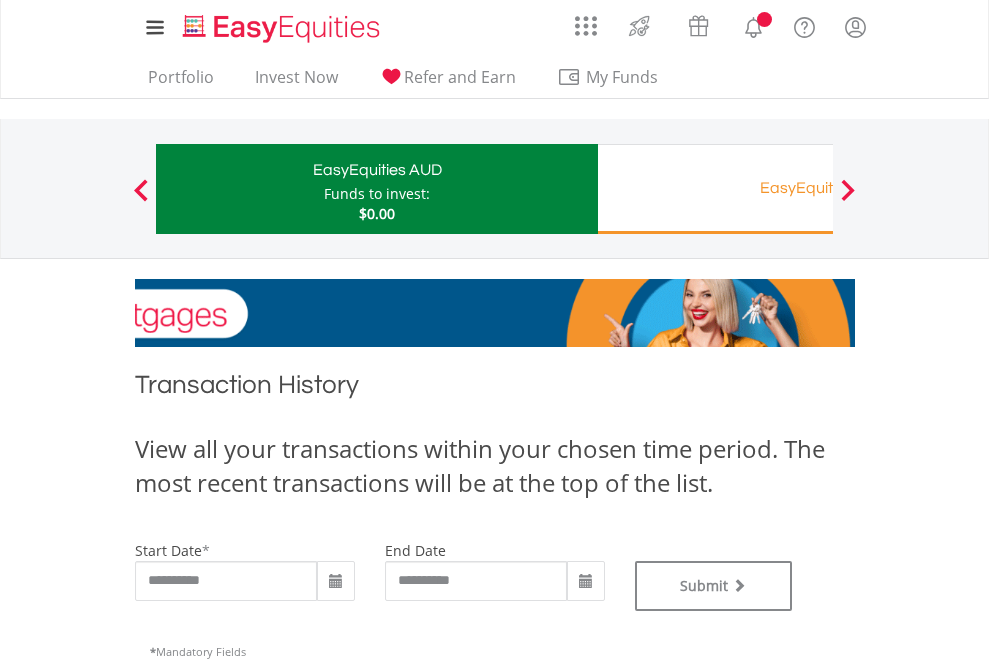 click on "EasyEquities RA" at bounding box center [818, 188] 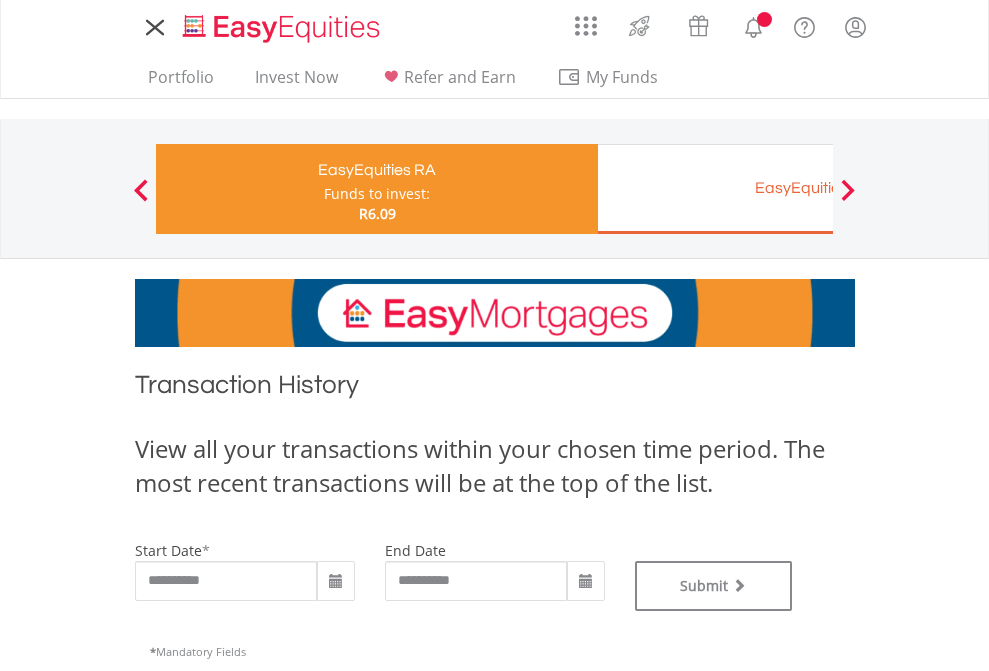 scroll, scrollTop: 0, scrollLeft: 0, axis: both 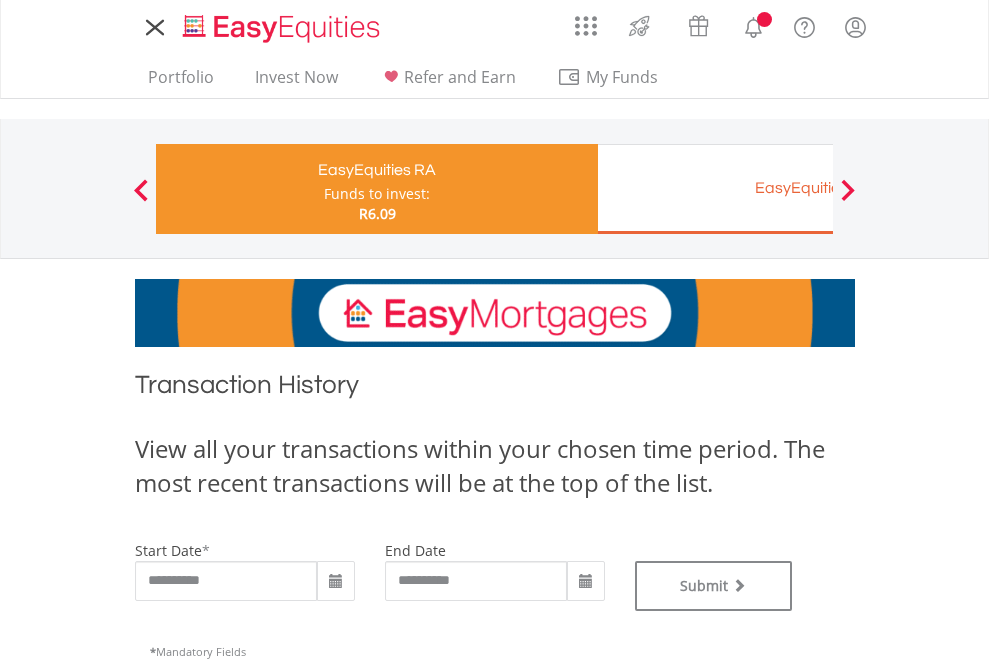 type on "**********" 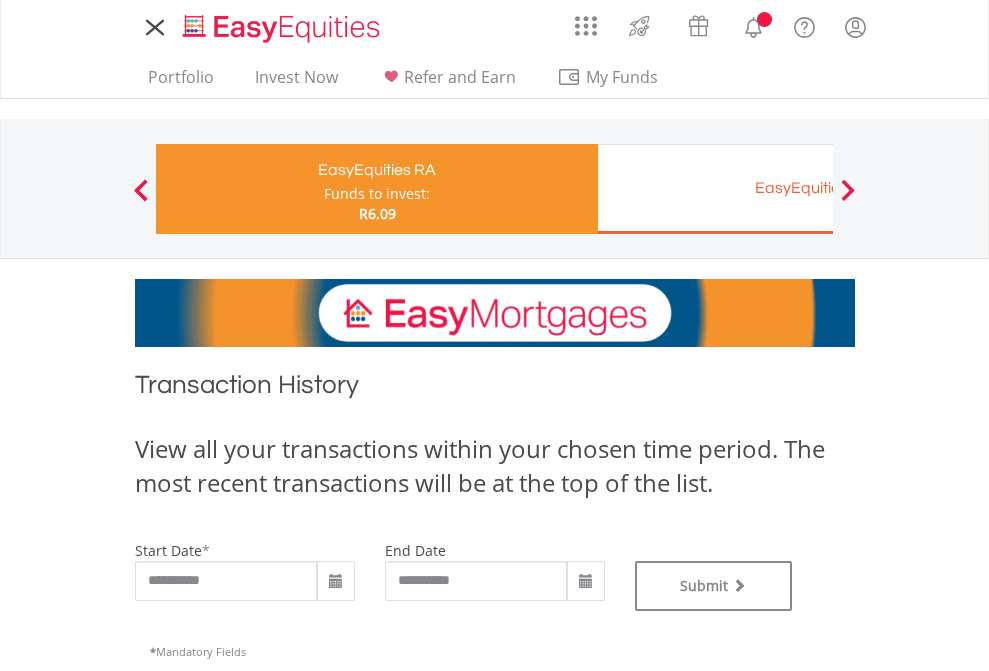 type on "**********" 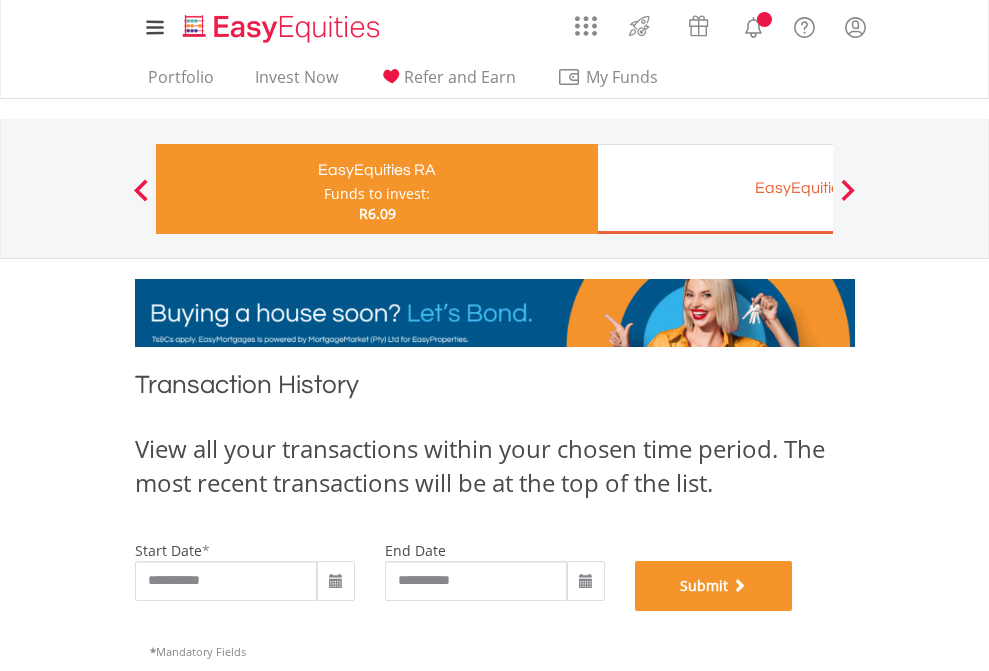 click on "Submit" at bounding box center (714, 586) 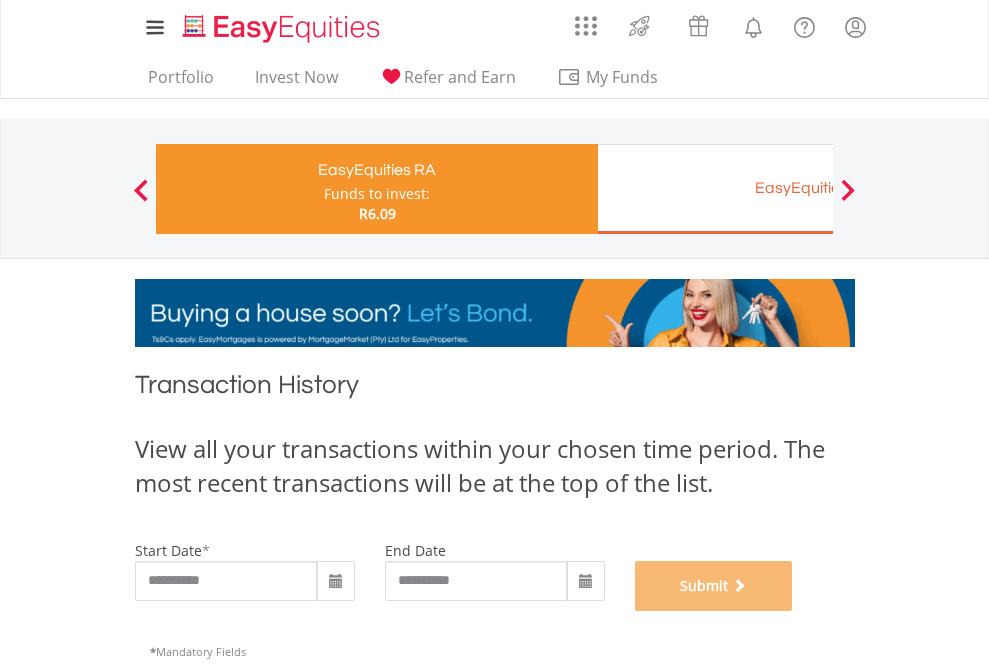 scroll, scrollTop: 811, scrollLeft: 0, axis: vertical 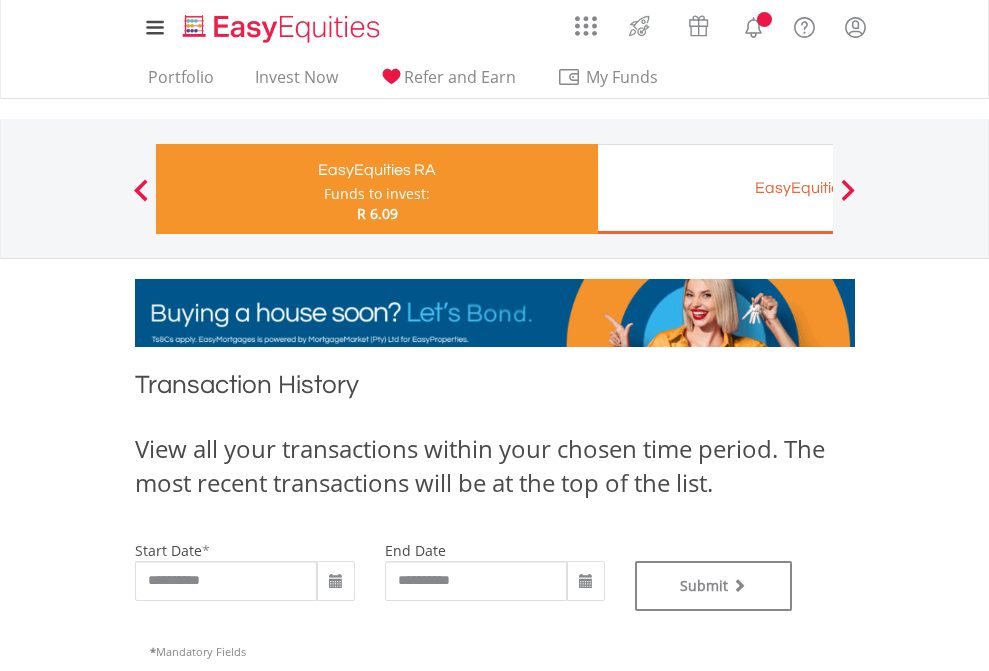 click on "EasyEquities EUR" at bounding box center (818, 188) 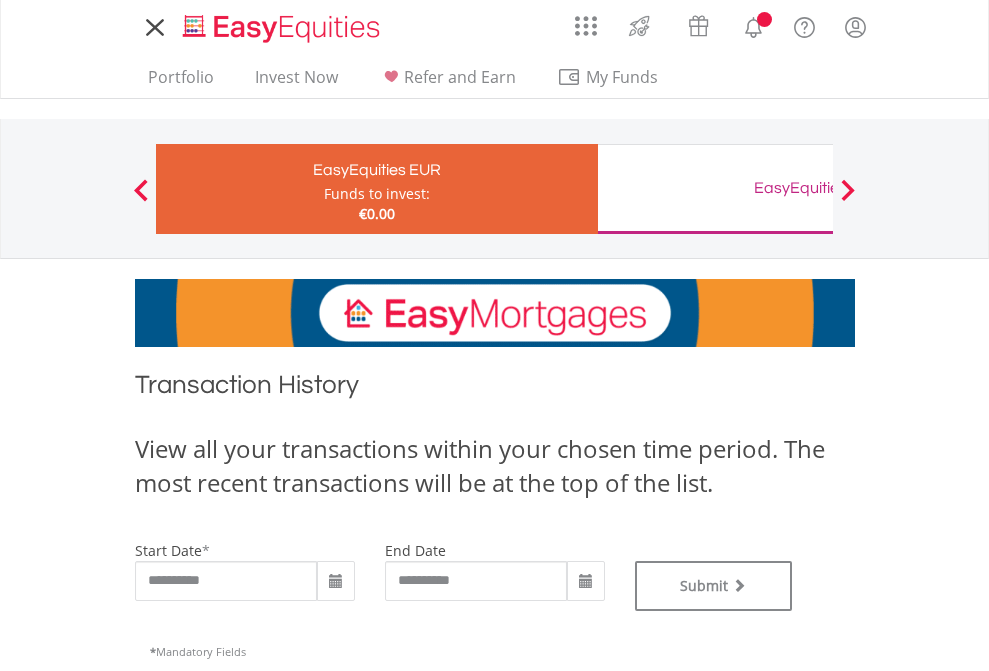 scroll, scrollTop: 0, scrollLeft: 0, axis: both 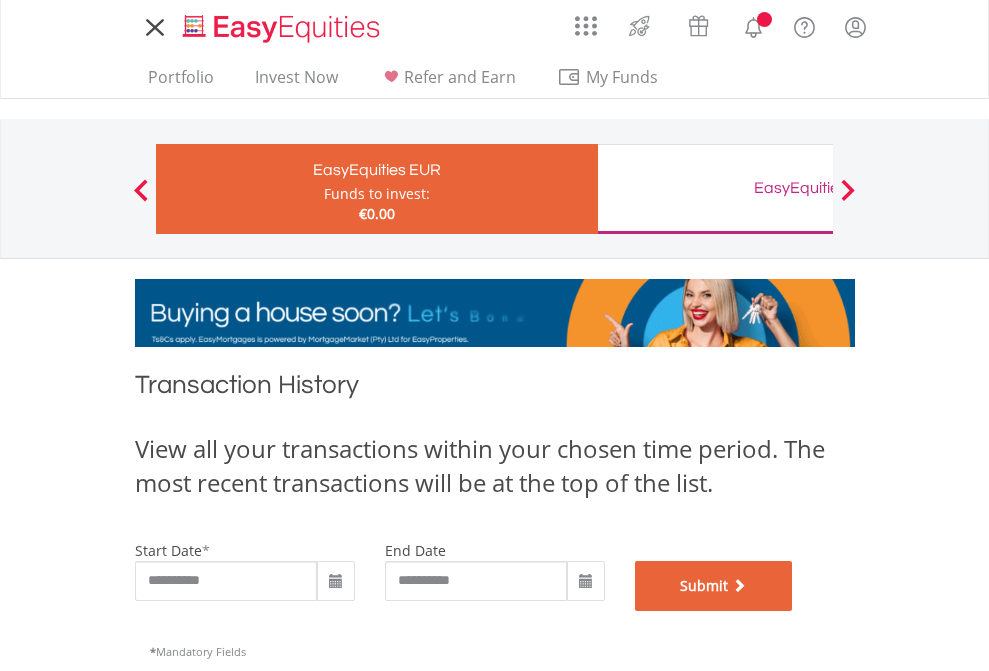 click on "Submit" at bounding box center (714, 586) 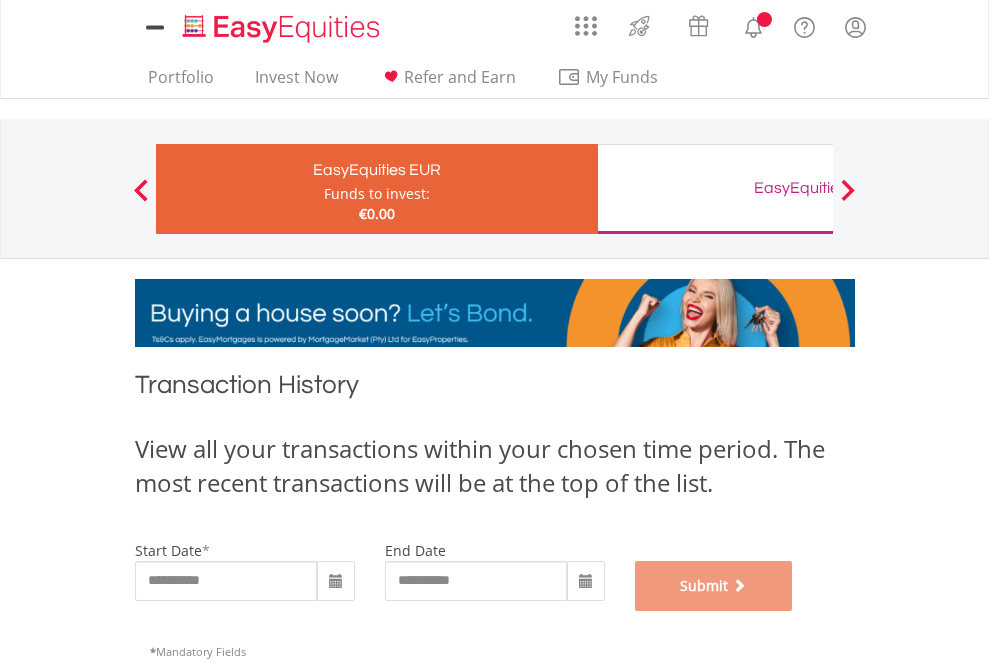 scroll, scrollTop: 811, scrollLeft: 0, axis: vertical 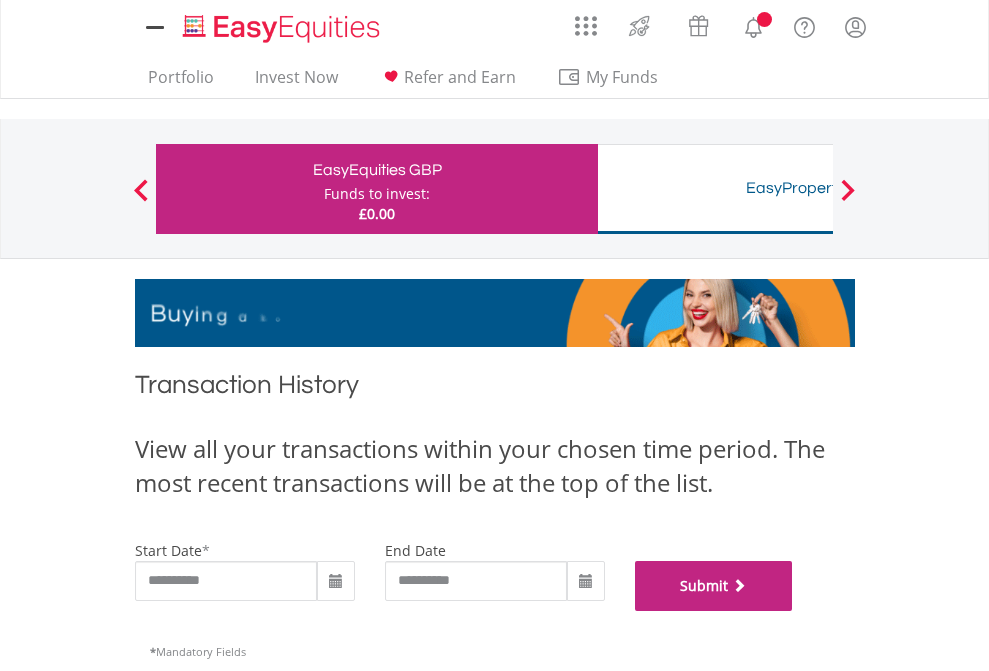 click on "Submit" at bounding box center [714, 586] 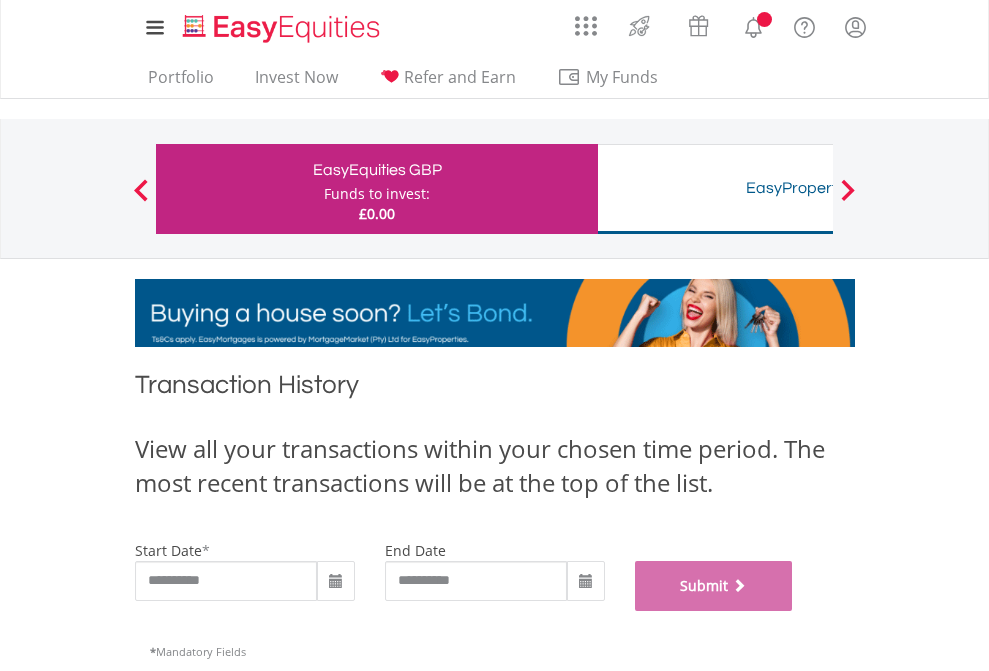 scroll, scrollTop: 811, scrollLeft: 0, axis: vertical 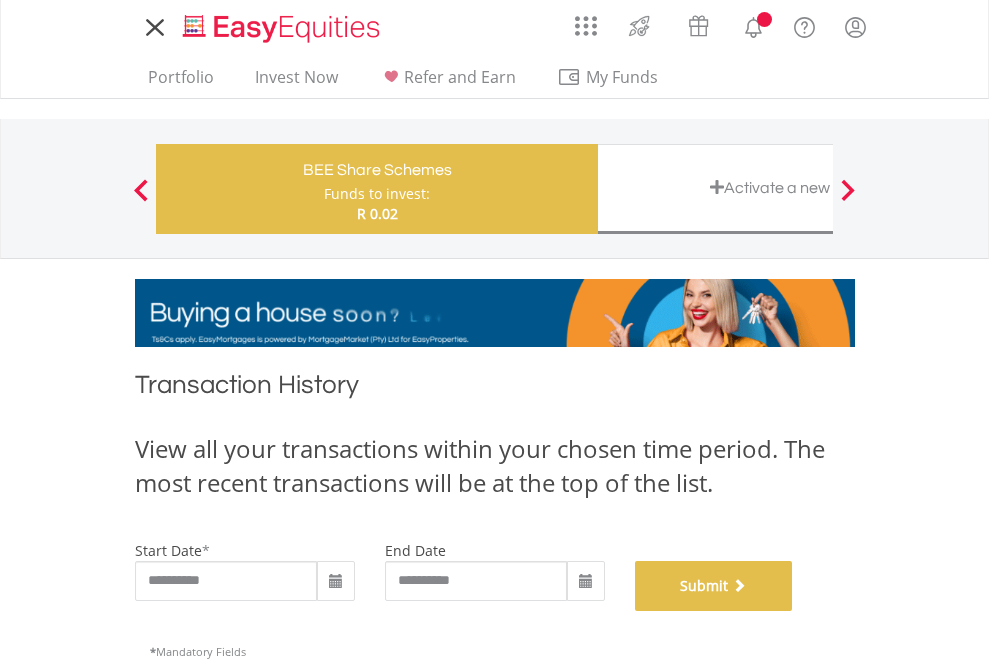click on "Submit" at bounding box center (714, 586) 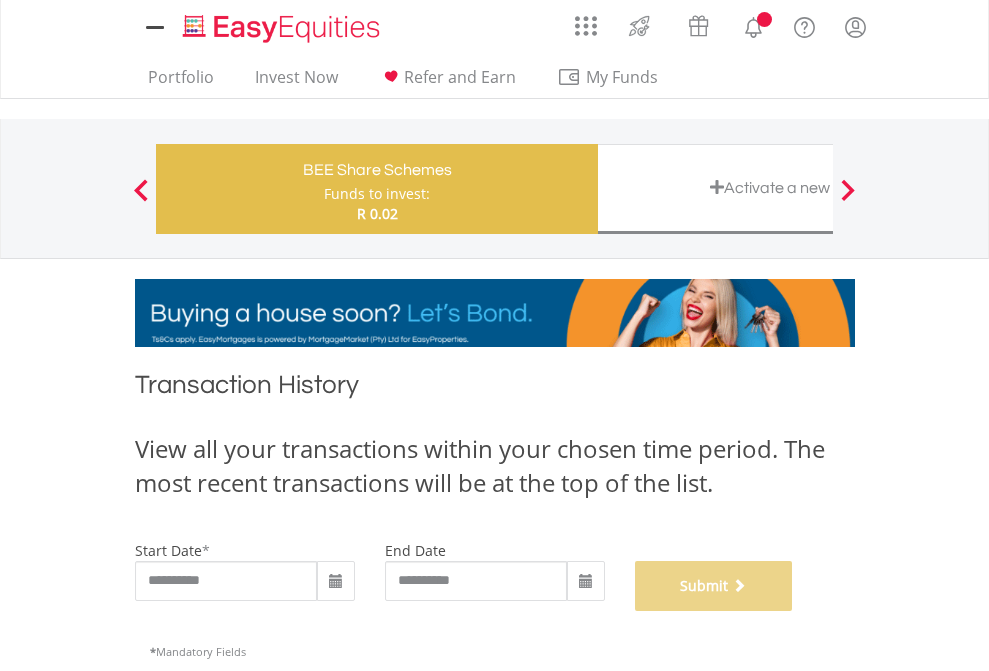 scroll, scrollTop: 811, scrollLeft: 0, axis: vertical 